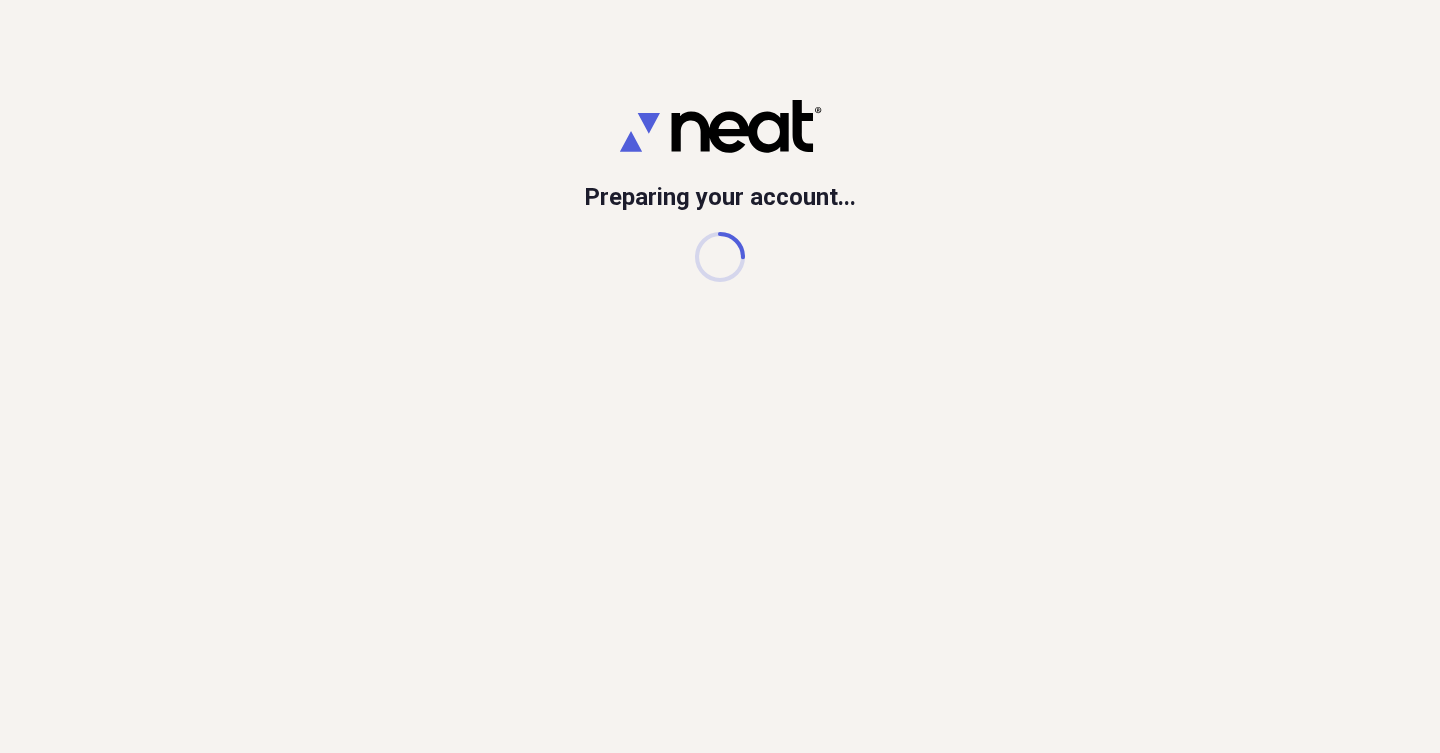 scroll, scrollTop: 0, scrollLeft: 0, axis: both 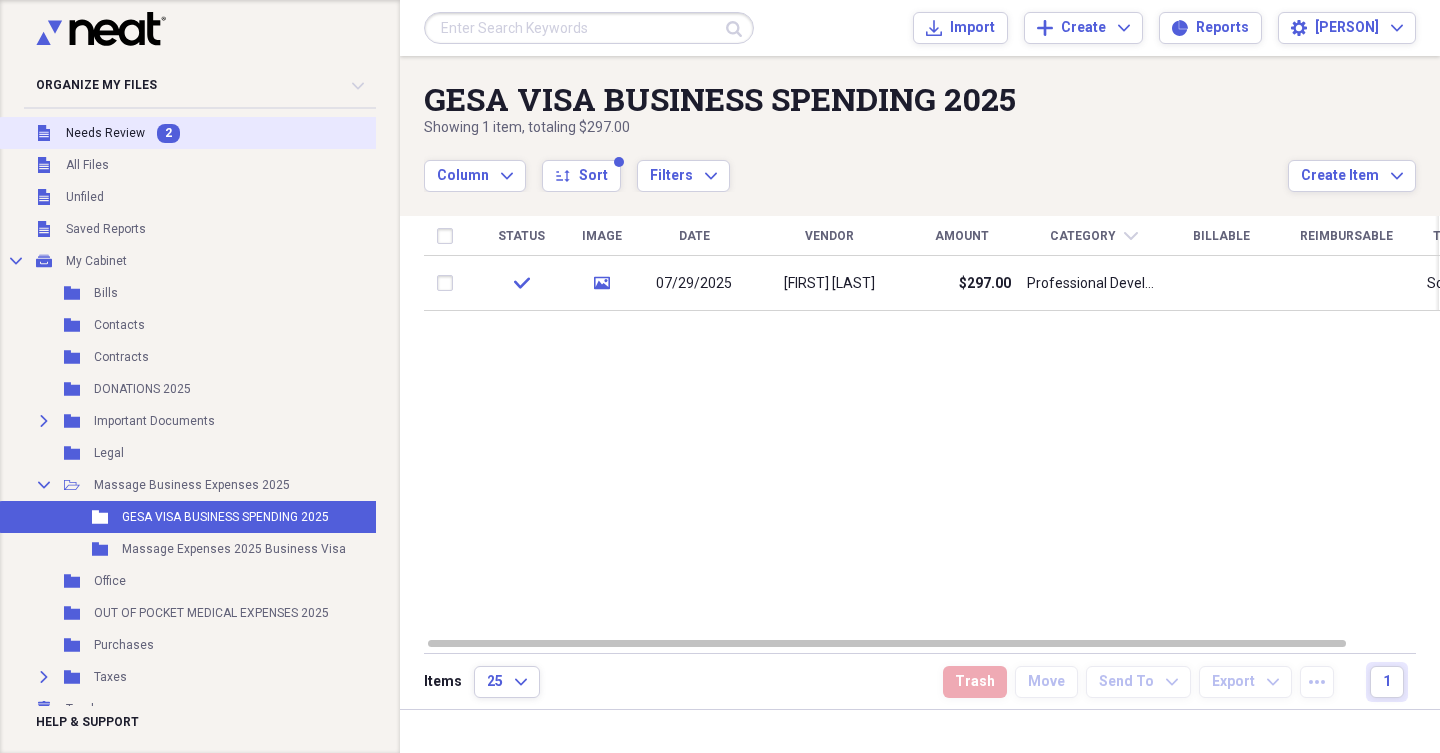 click on "Needs Review" at bounding box center (105, 133) 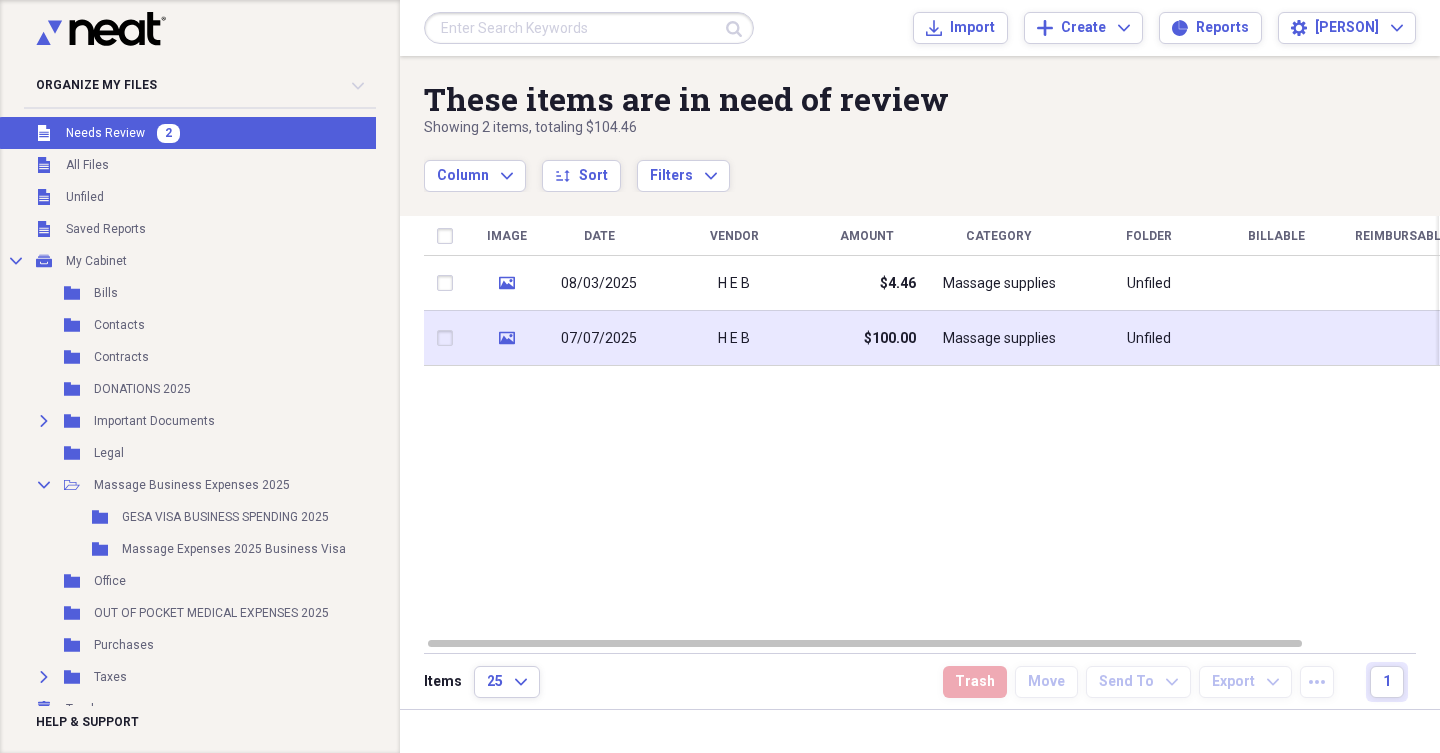 click at bounding box center (449, 338) 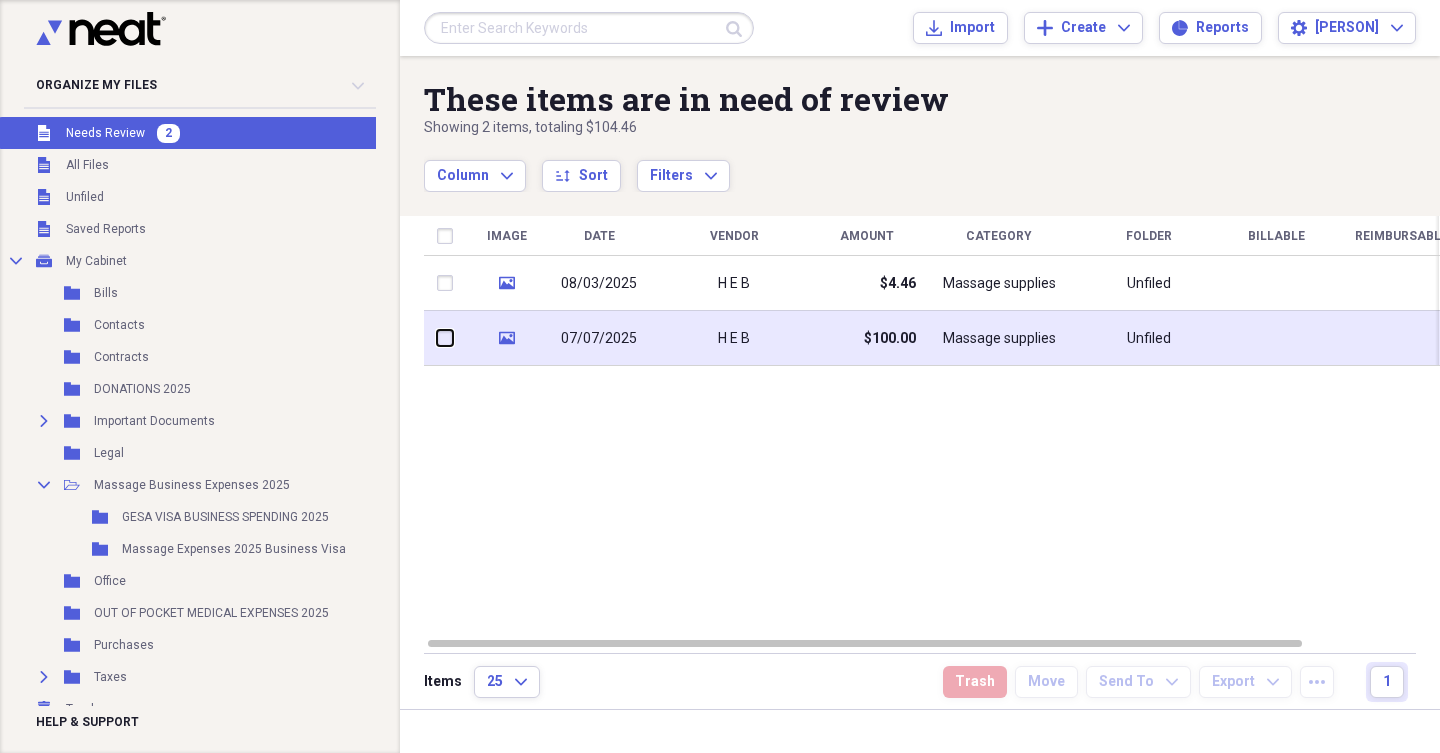 click at bounding box center [437, 338] 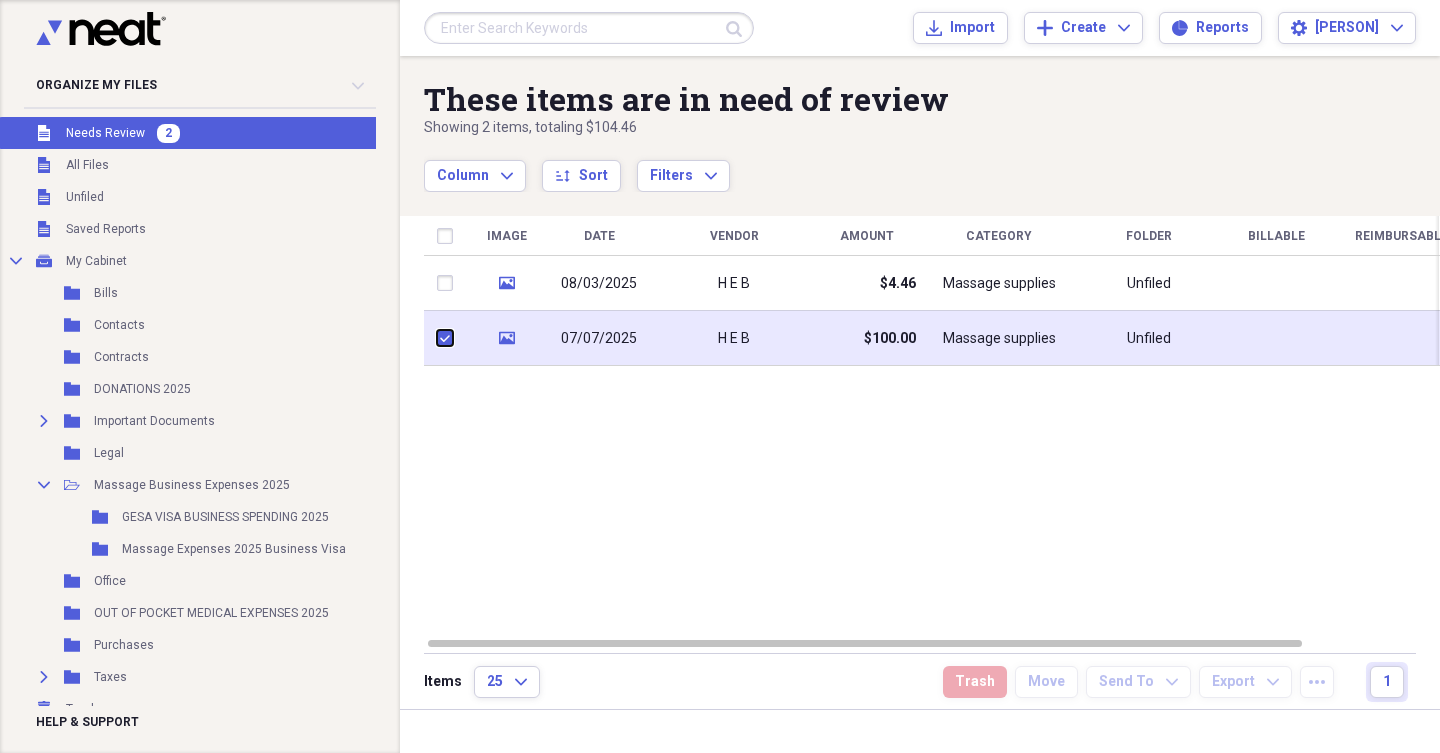 checkbox on "true" 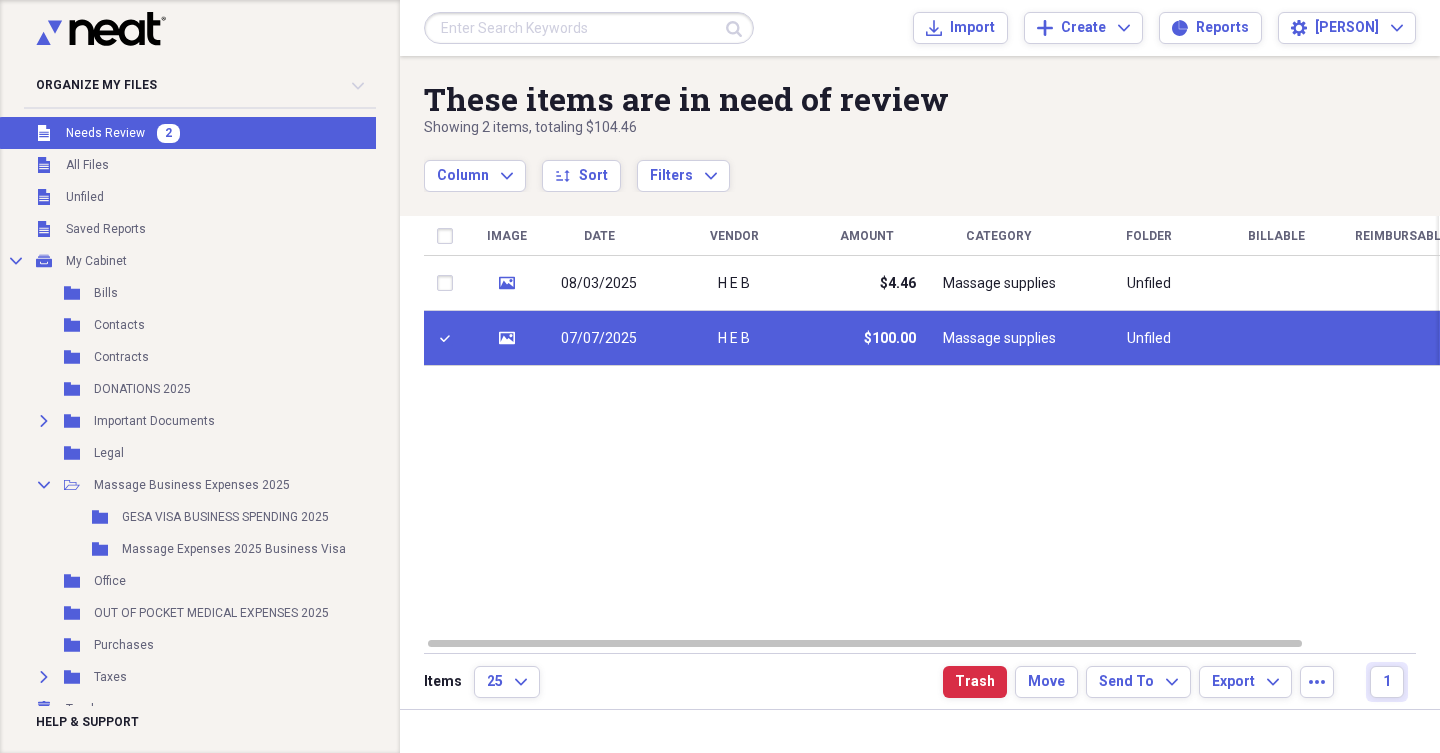click on "07/07/2025" at bounding box center [599, 339] 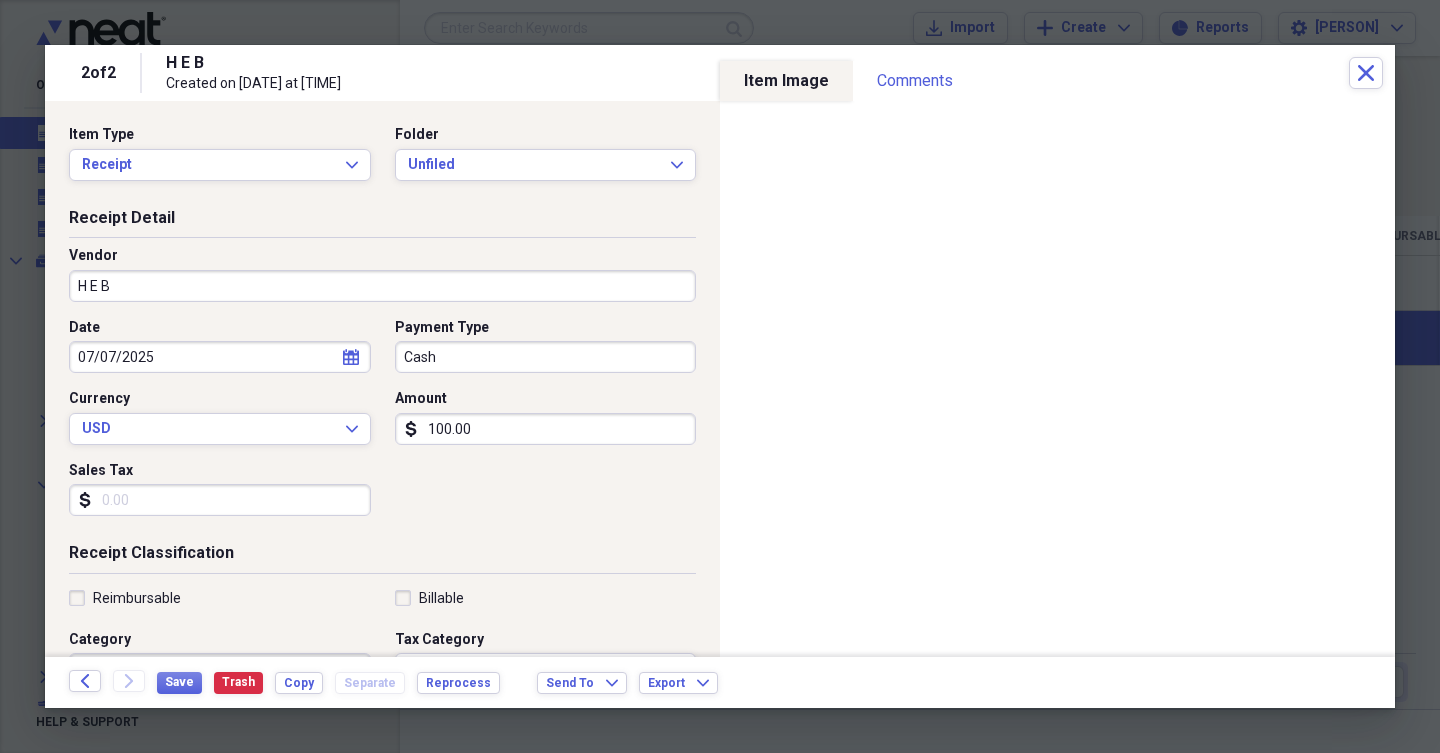 click on "Organize My Files [NUMBER] Collapse Unfiled Needs Review [NUMBER] Unfiled All Files Unfiled Unfiled Unfiled Saved Reports Collapse My Cabinet My Cabinet Add Folder Folder Bills Add Folder Folder Contacts Add Folder Folder Contracts Add Folder Folder DONATIONS [DATE] Add Folder Expand Folder Important Documents Add Folder Folder Legal Add Folder Collapse Open Folder Massage Business Expenses [DATE] Add Folder Folder GESA VISA BUSINESS SPENDING [DATE] Add Folder Folder Massage Expenses [DATE] Business Visa Add Folder Folder Office Add Folder Folder OUT OF POCKET MEDICAL EXPENSES [DATE] Add Folder Folder Purchases Add Folder Expand Folder Taxes Add Folder Trash Trash Help & Support Submit Import Import Add Create Expand Reports Reports Settings [PERSON] Expand These items are in need of review Showing [NUMBER] items , totaling $104.46 Column Expand sort Sort Filters Expand Create Item Expand Image Date Vendor Amount Category Folder Billable Reimbursable Tax Category media [DATE] H E B $4.46 Massage supplies Unfiled No Form - Non-deductible" at bounding box center [720, 376] 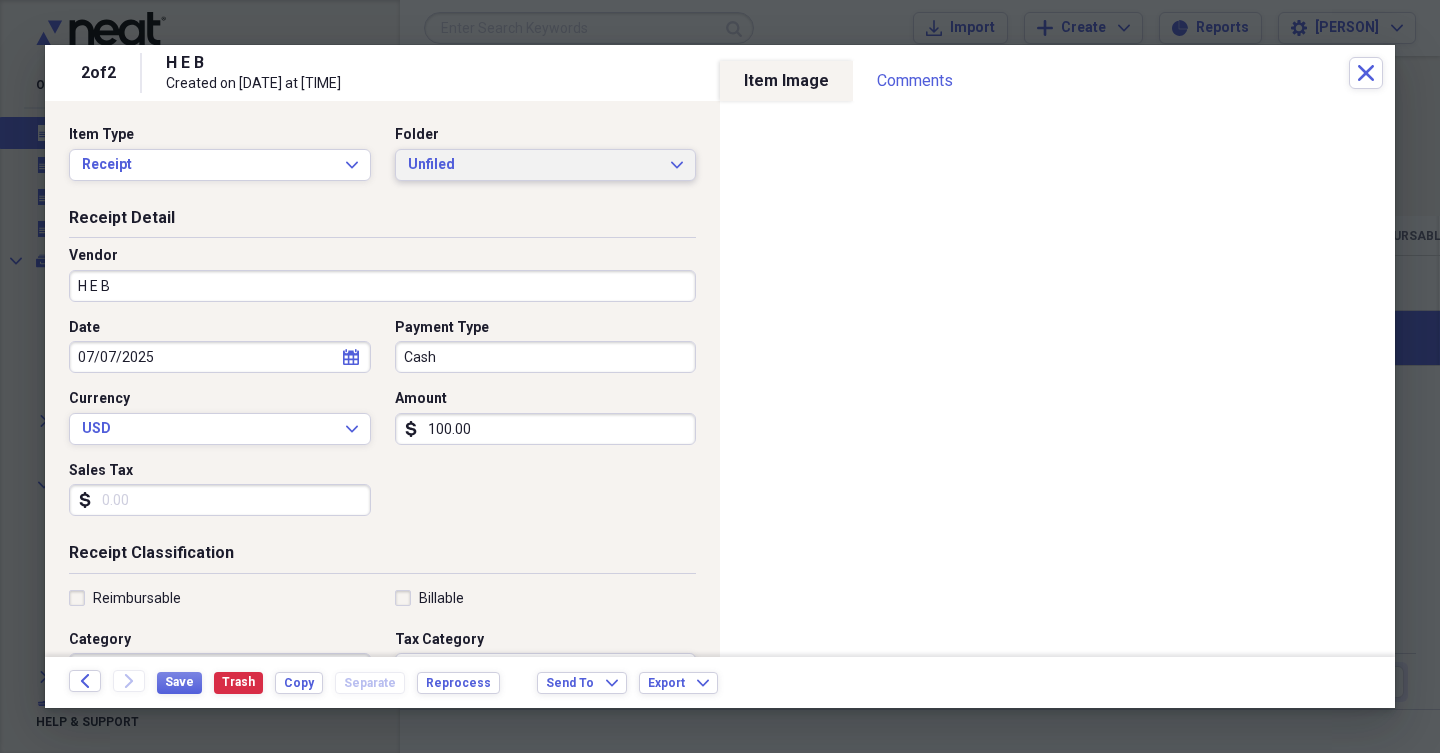 click on "Expand" 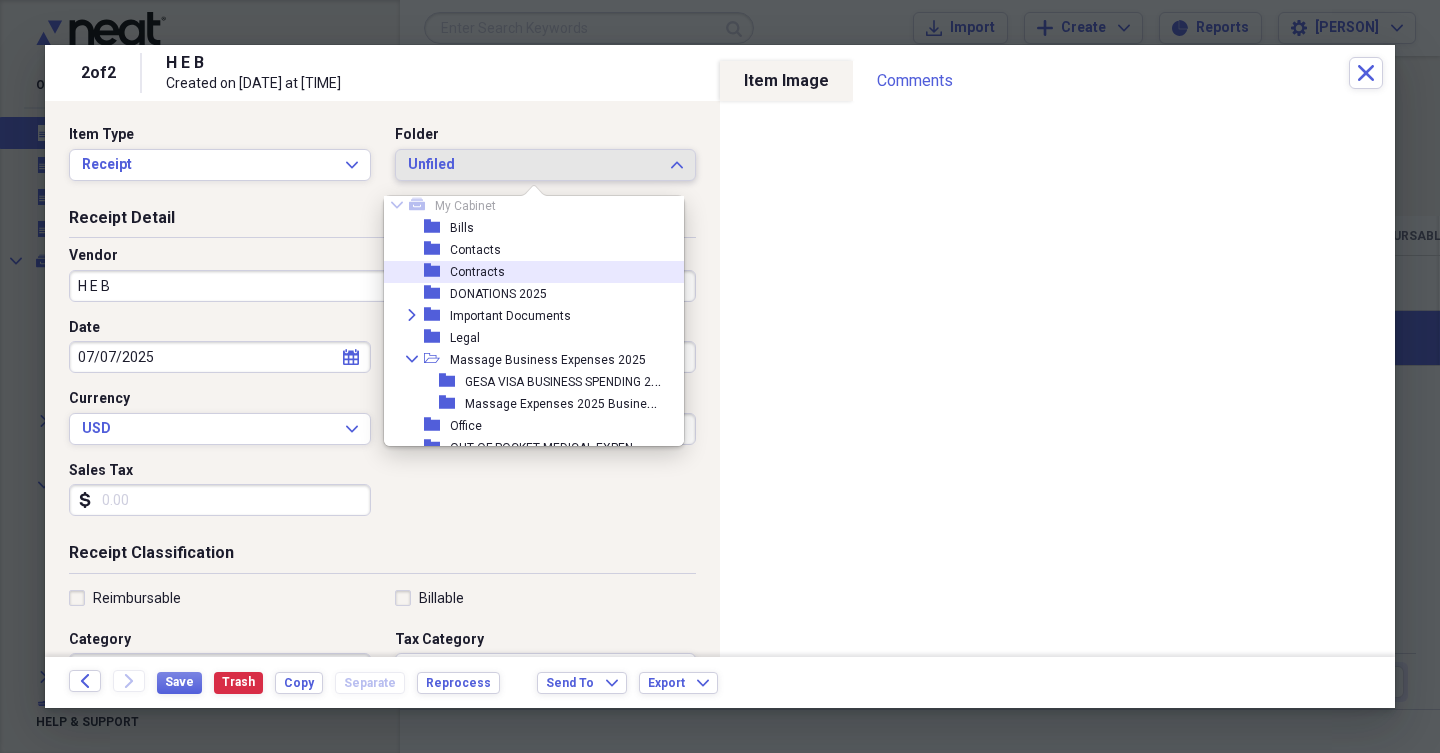 scroll, scrollTop: 41, scrollLeft: 0, axis: vertical 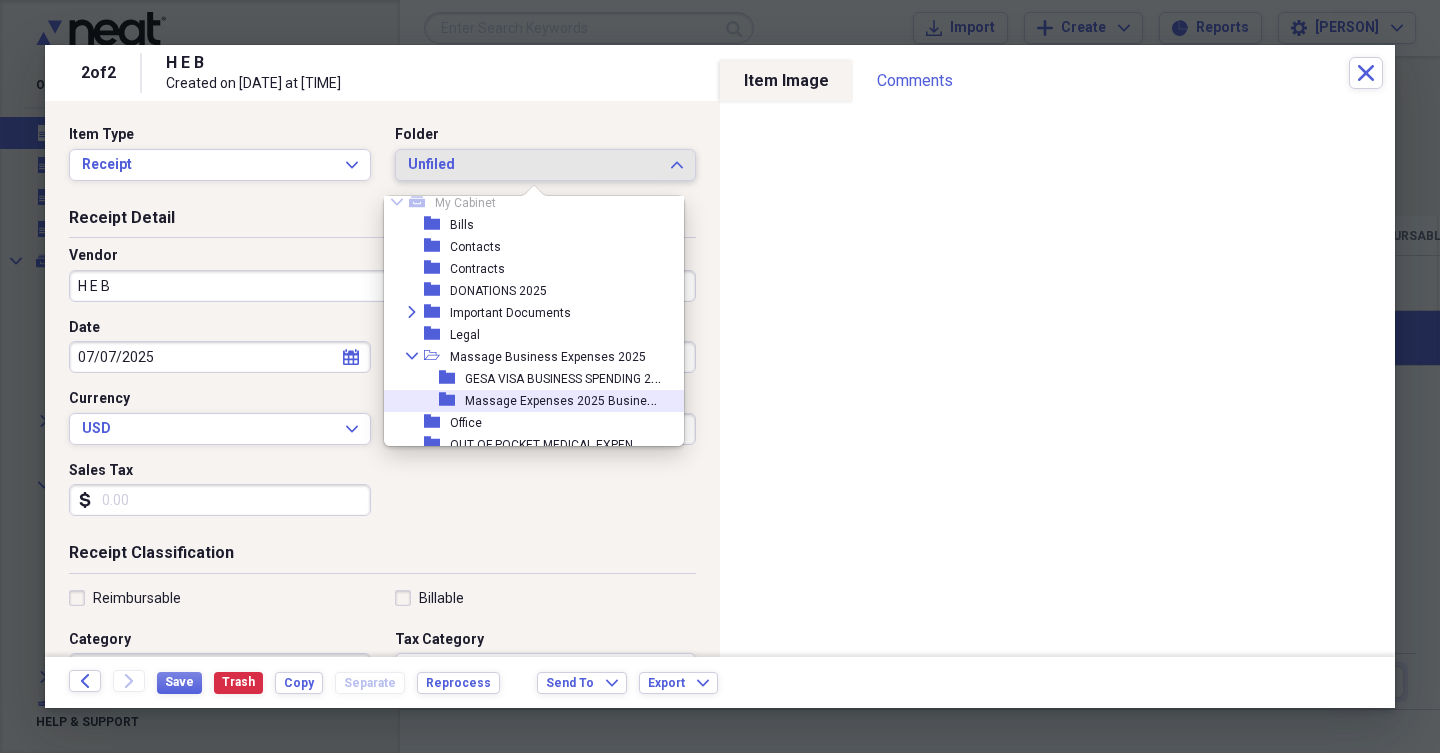 click on "Massage Expenses 2025 Business Visa" at bounding box center [577, 399] 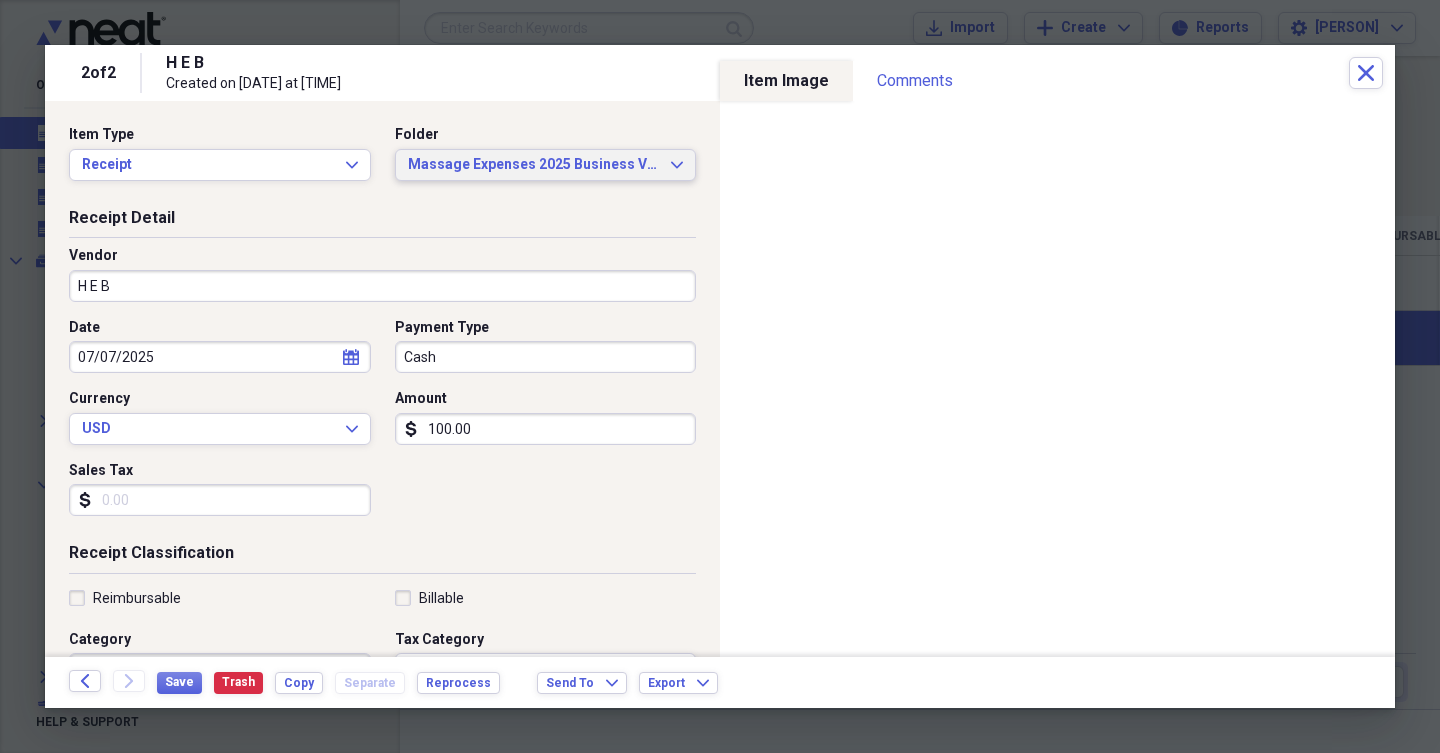click on "Expand" 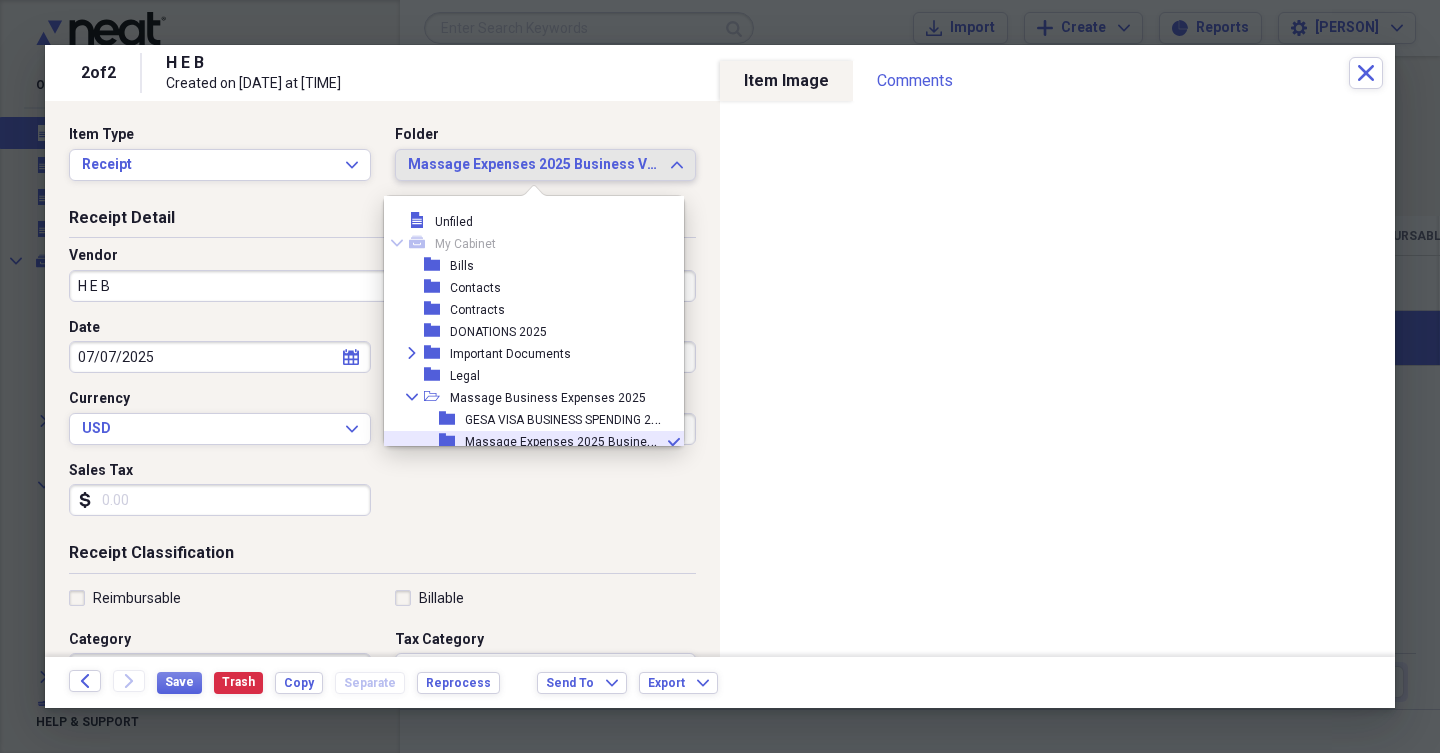 scroll, scrollTop: 117, scrollLeft: 0, axis: vertical 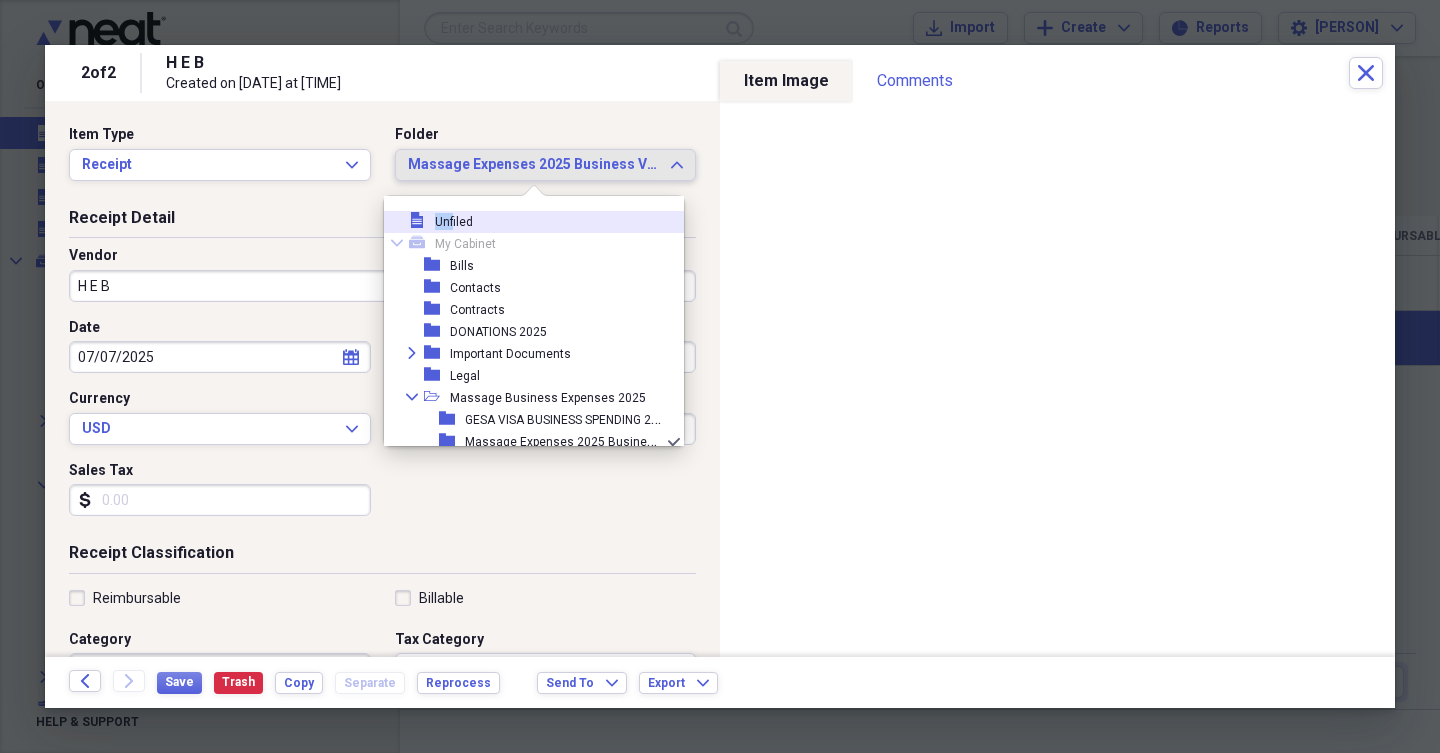 click on "Unfiled" at bounding box center [454, 222] 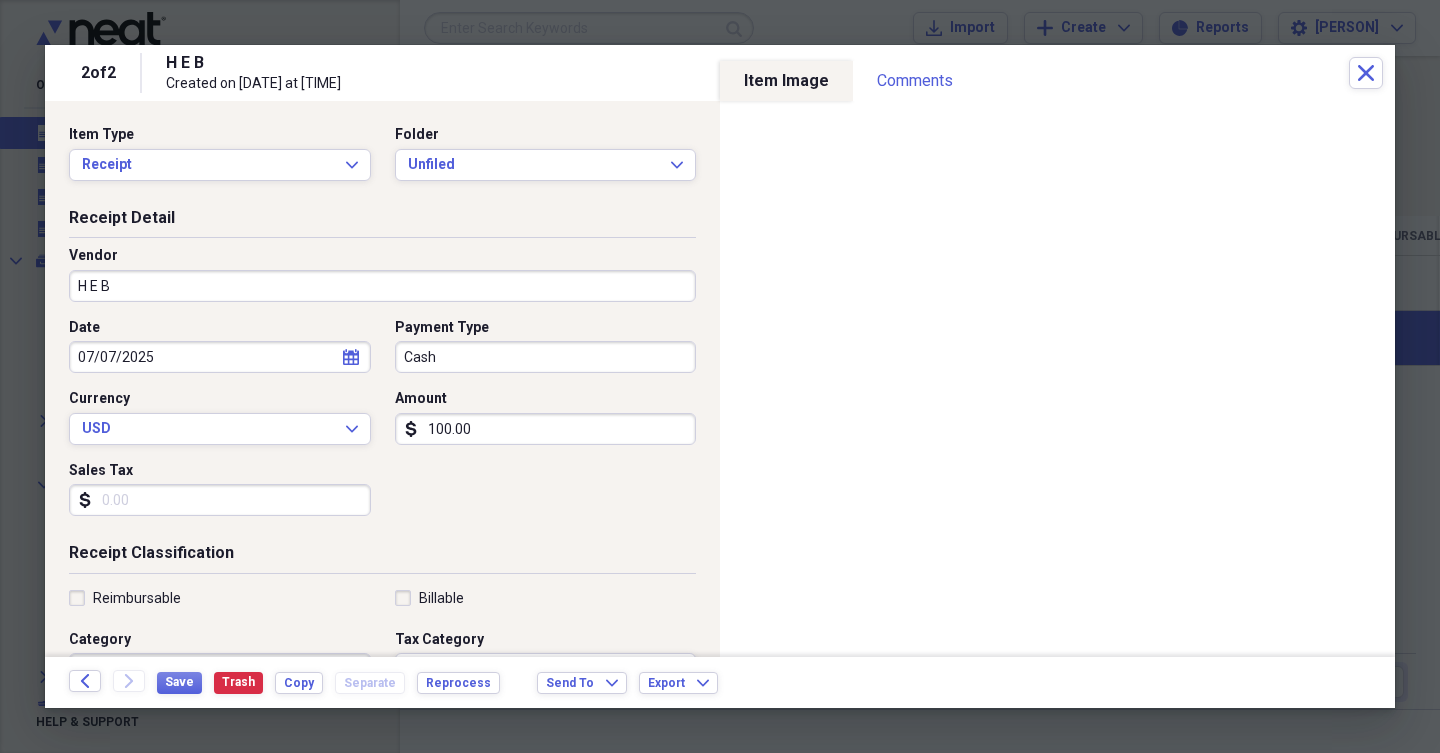 click on "Date [DATE] calendar Calendar Payment Type Cash Currency USD Expand Amount dollar-sign 100.00 Sales Tax dollar-sign" at bounding box center [382, 425] 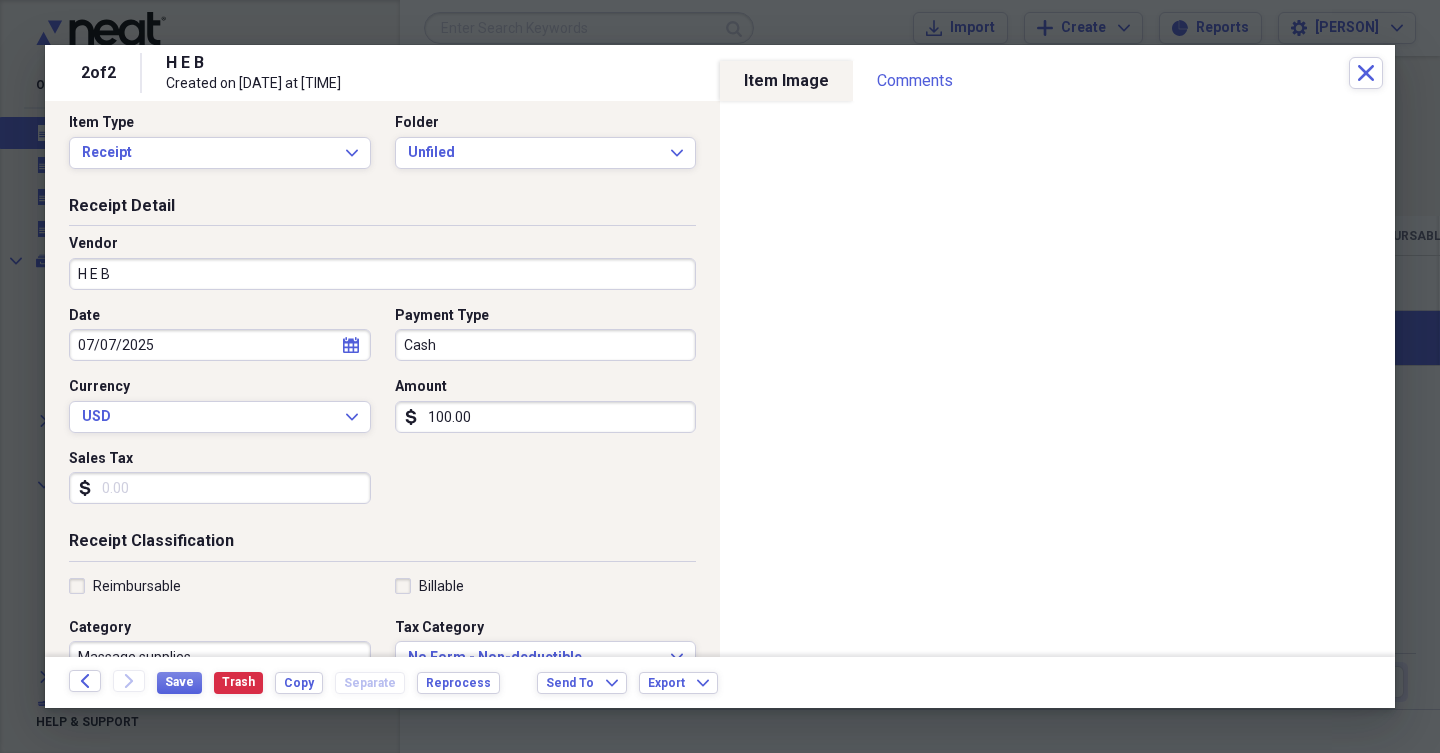 scroll, scrollTop: 19, scrollLeft: 0, axis: vertical 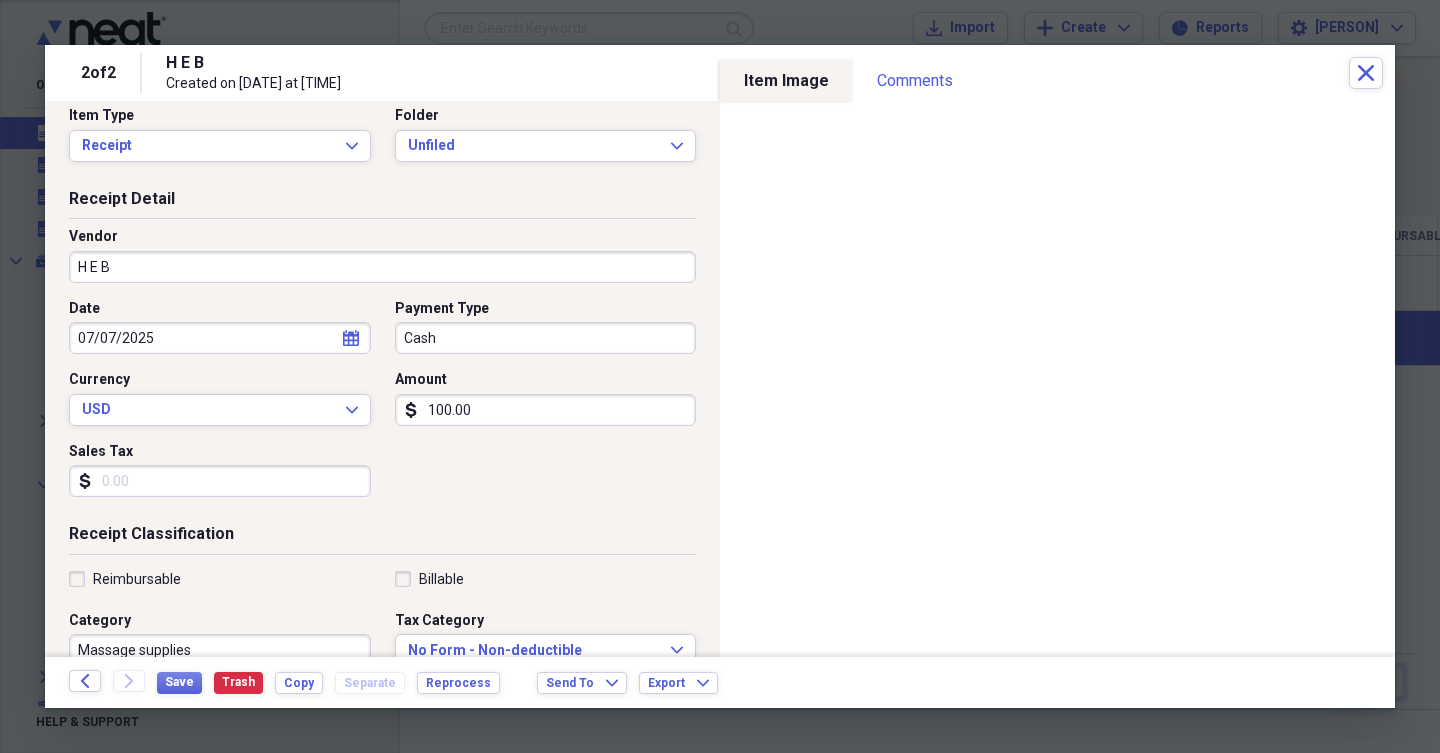 click on "100.00" at bounding box center [546, 410] 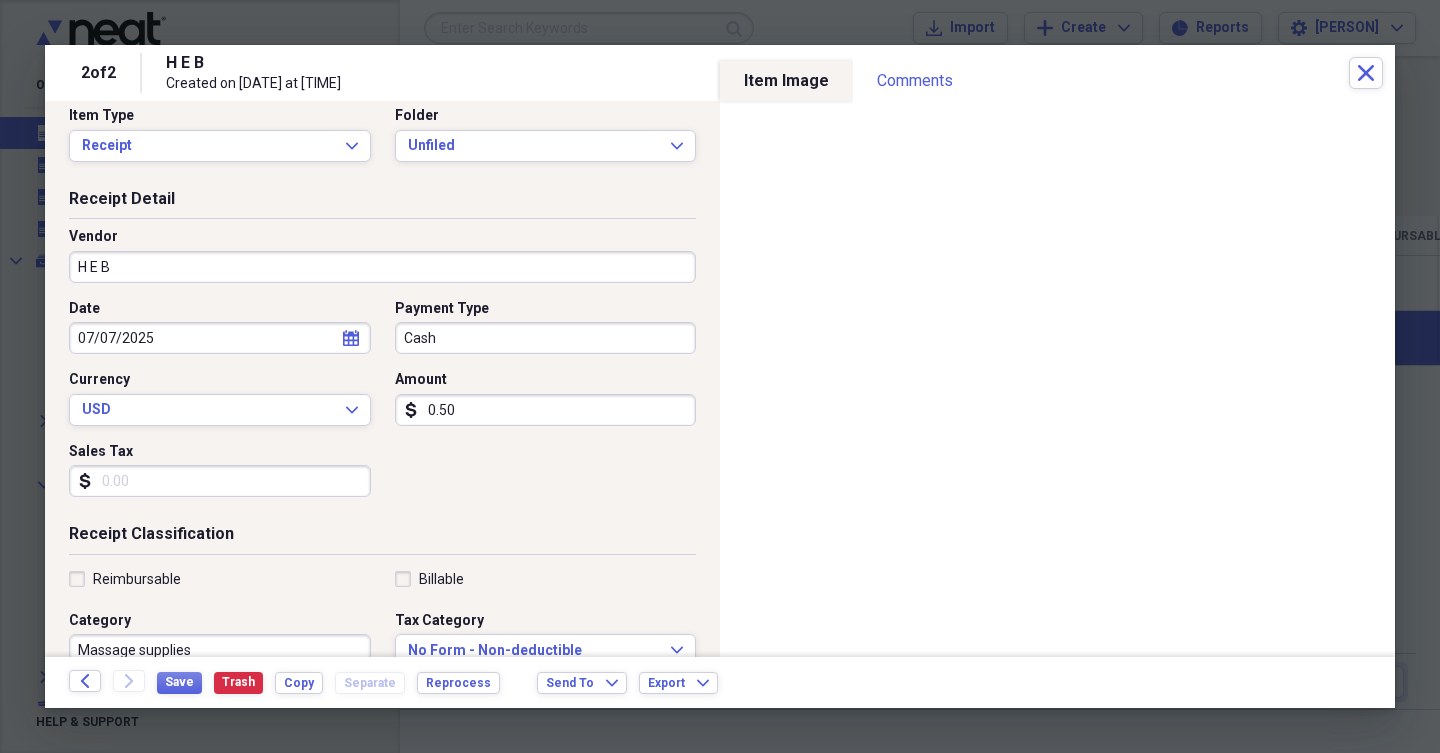 type on "5.00" 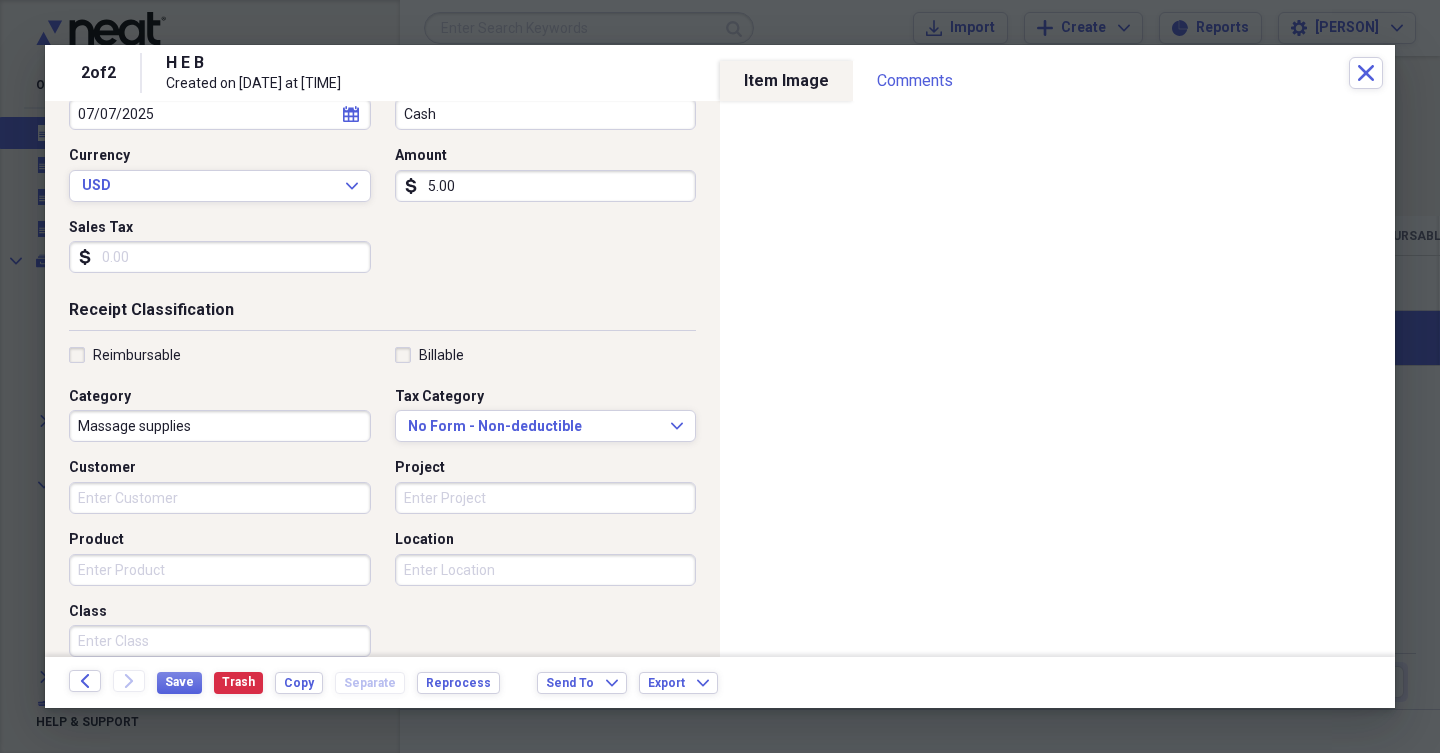 scroll, scrollTop: 247, scrollLeft: 0, axis: vertical 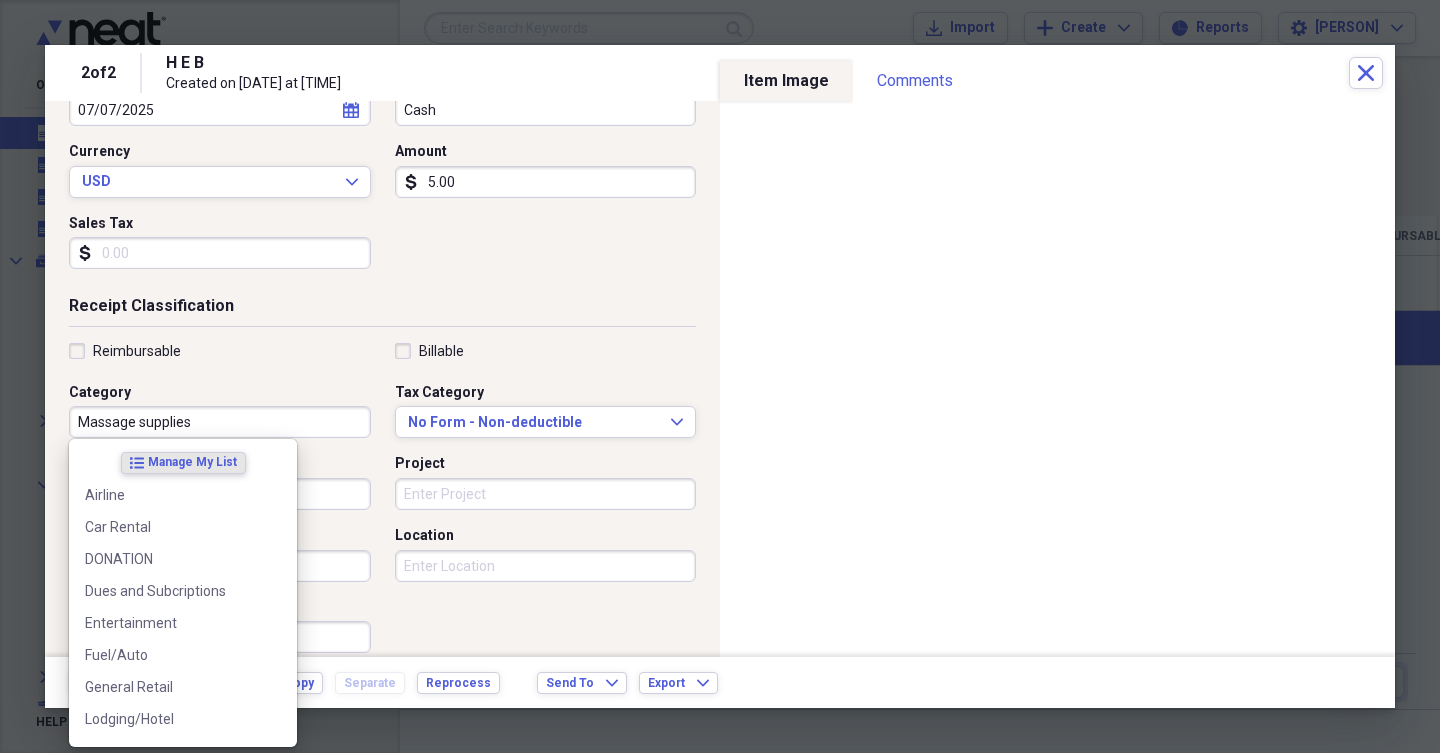 click on "Massage supplies" at bounding box center [220, 422] 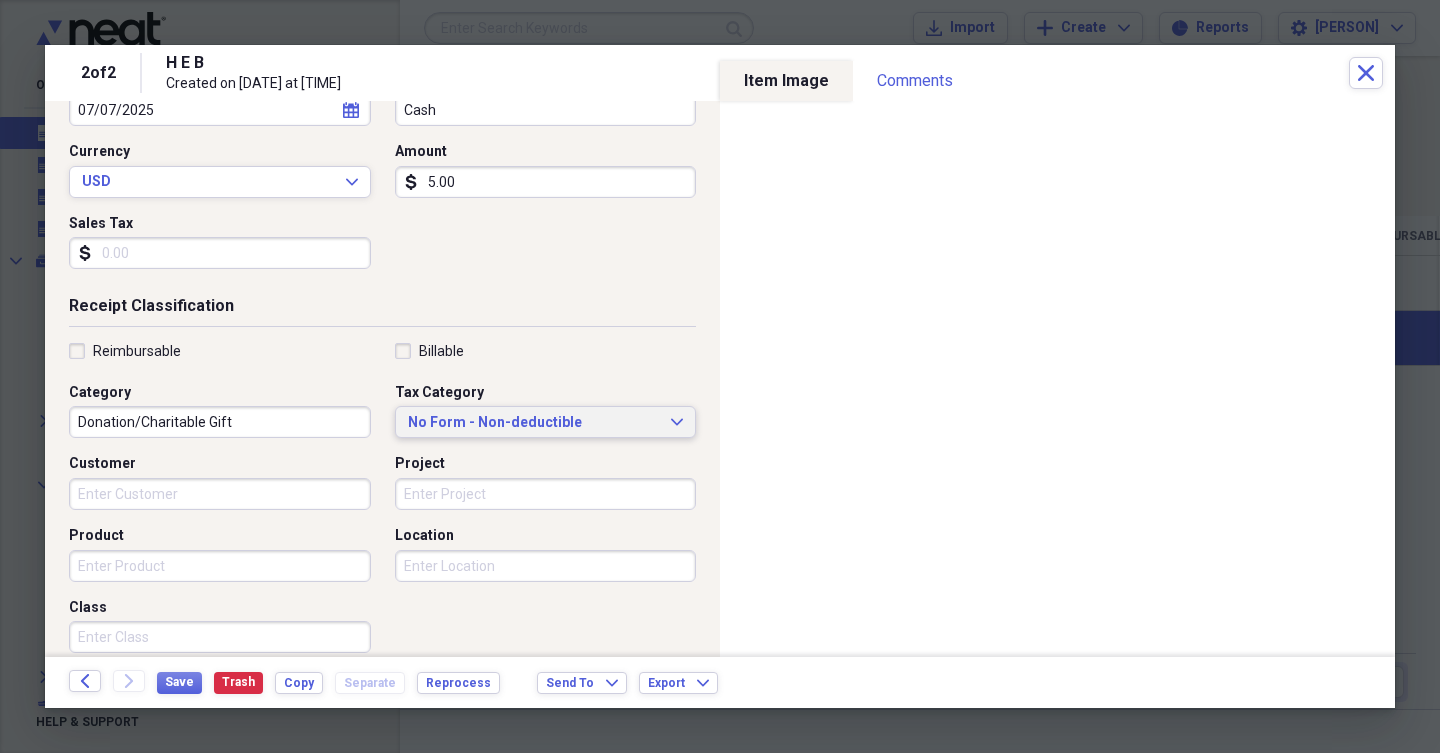 type on "Donation/Charitable Gift" 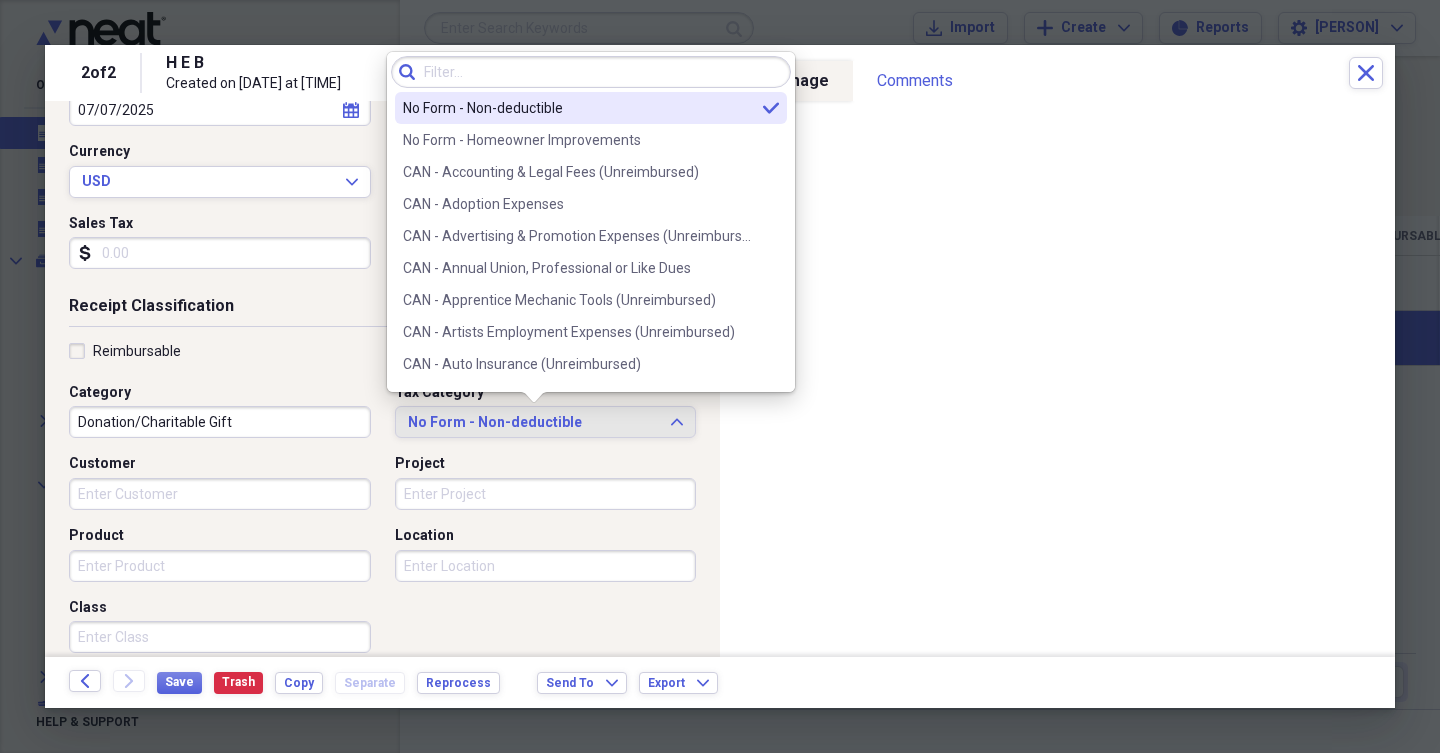 click at bounding box center [591, 72] 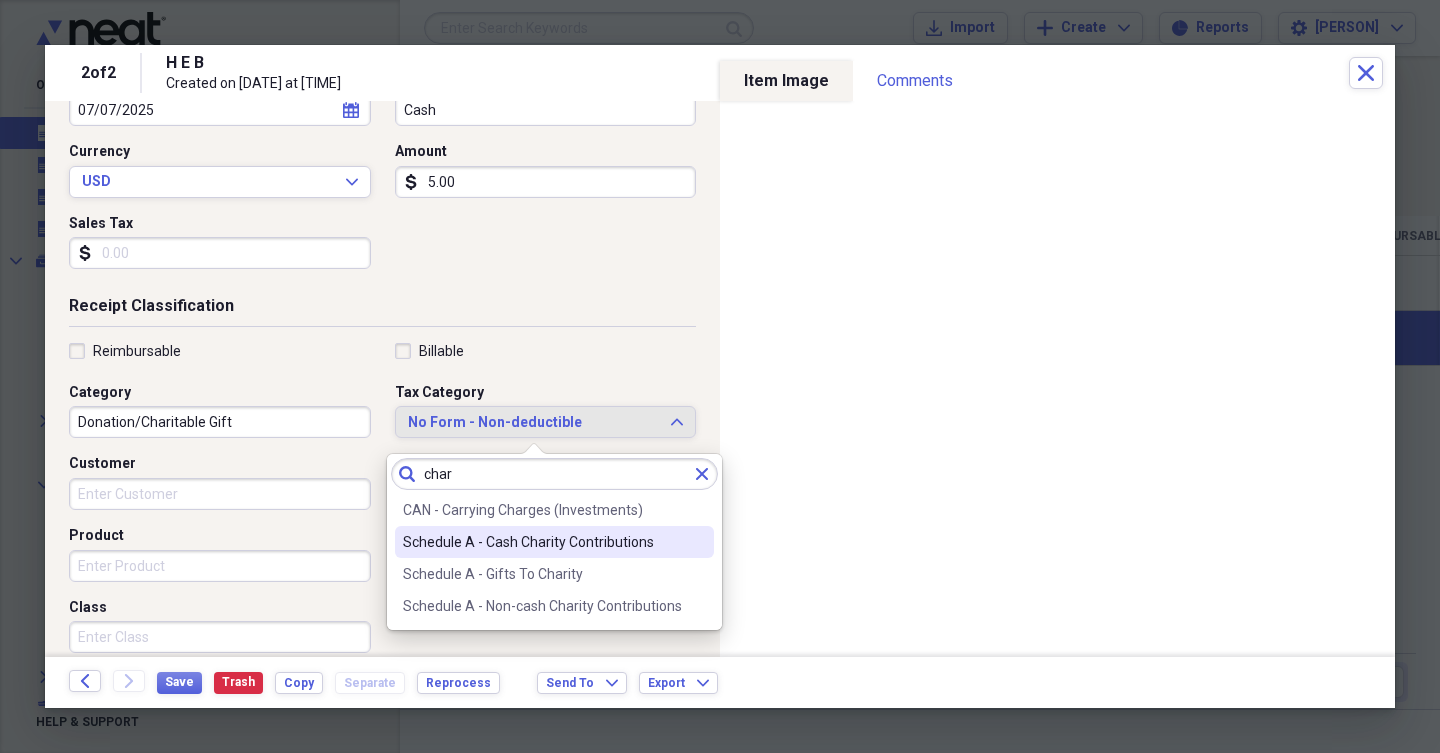 type on "char" 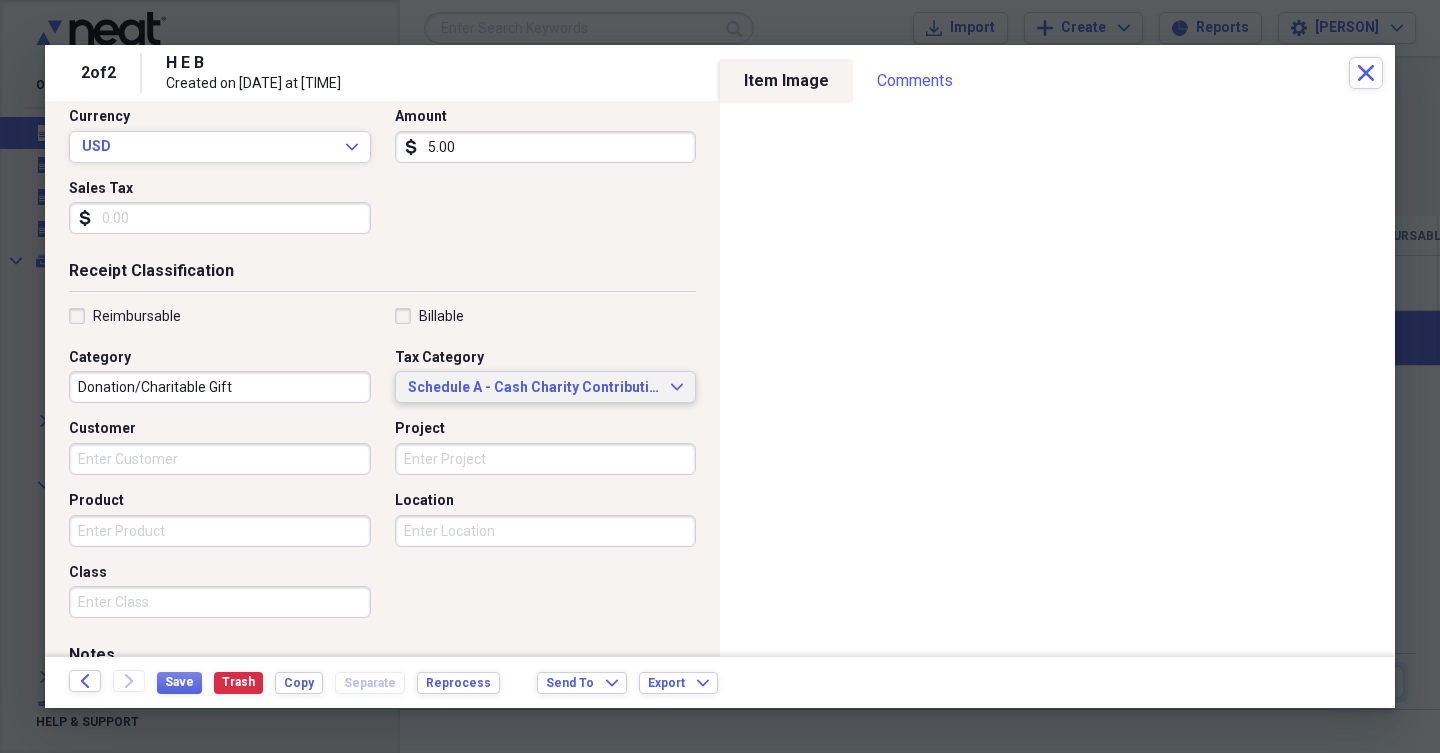 scroll, scrollTop: 304, scrollLeft: 0, axis: vertical 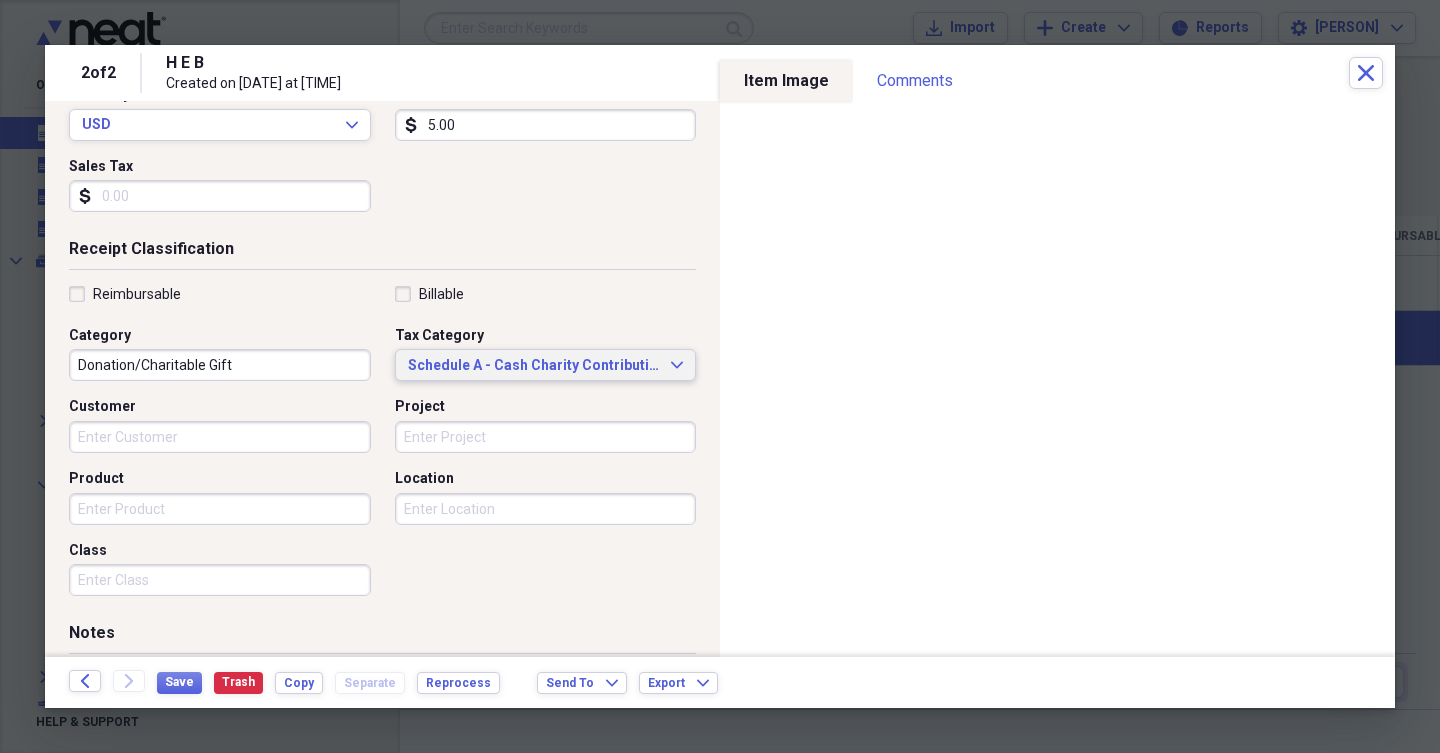 click on "Expand" 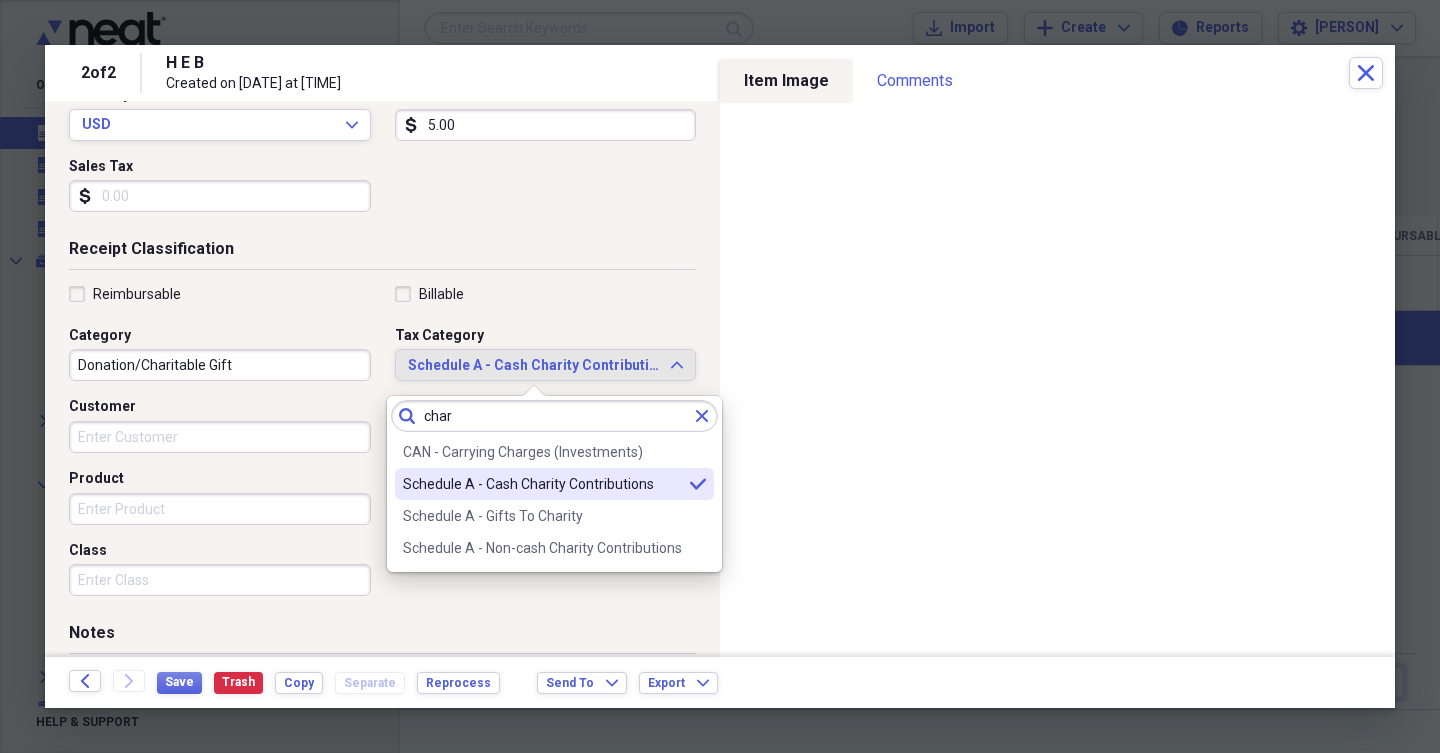 click 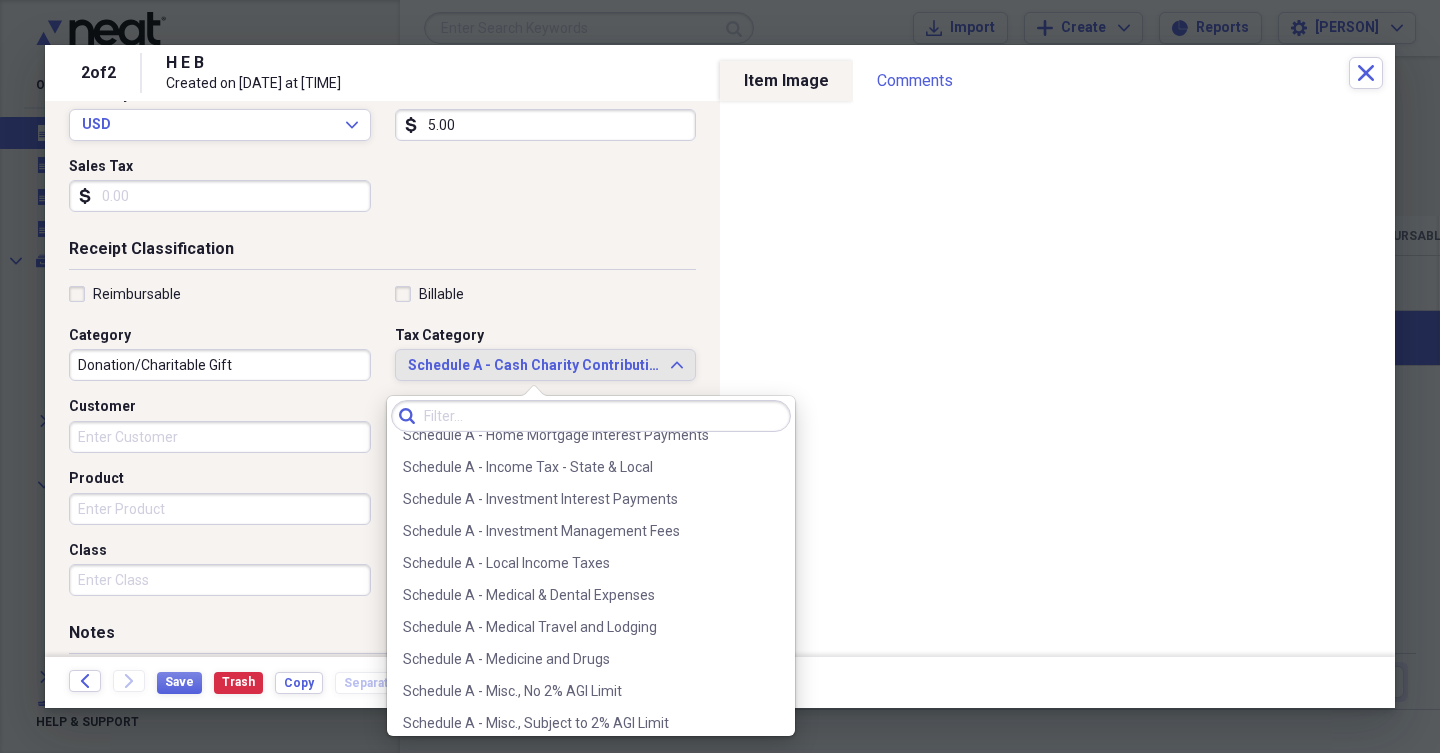 scroll, scrollTop: 2669, scrollLeft: 0, axis: vertical 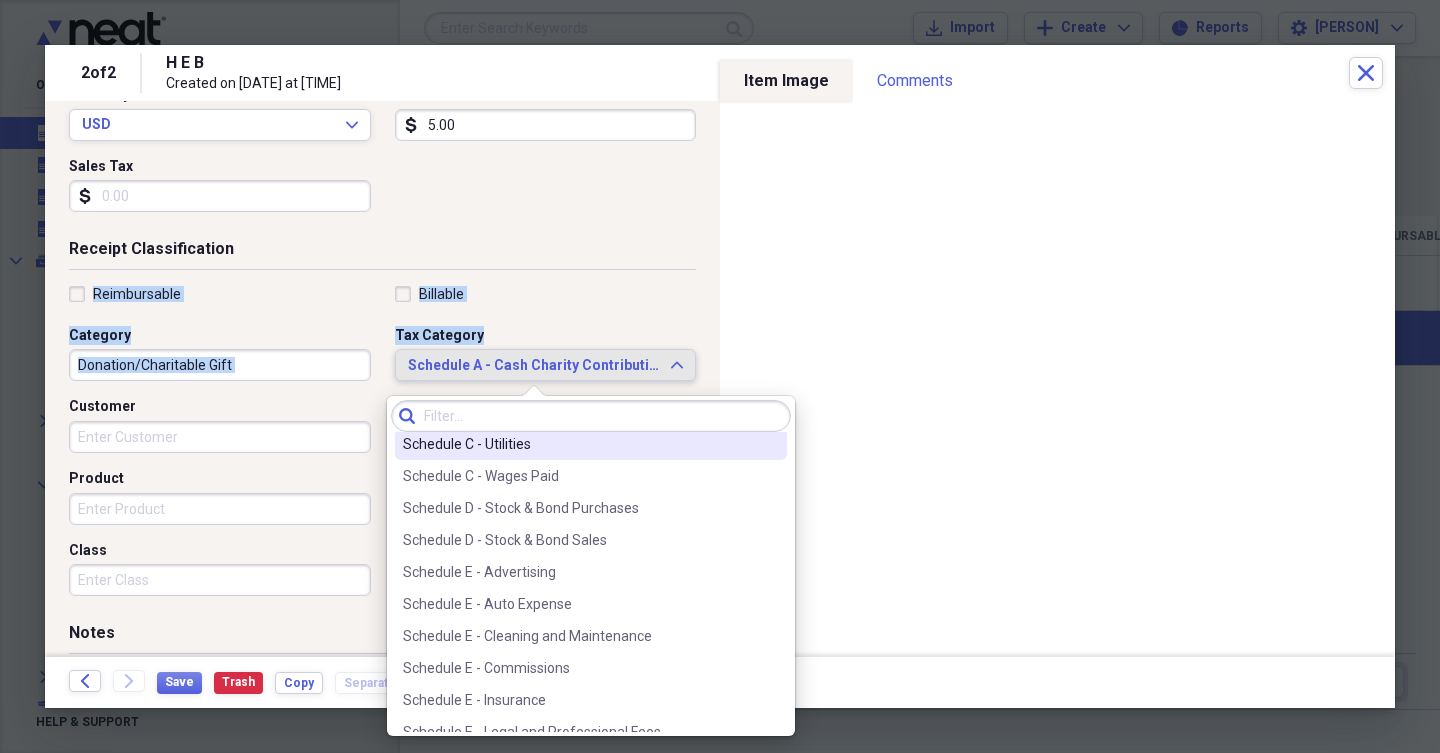 click on "Receipt Classification Reimbursable Billable Category Donation/Charitable Gift Tax Category Schedule A - Cash Charity Contributions Expand Customer Project Product Location Class" at bounding box center [382, 430] 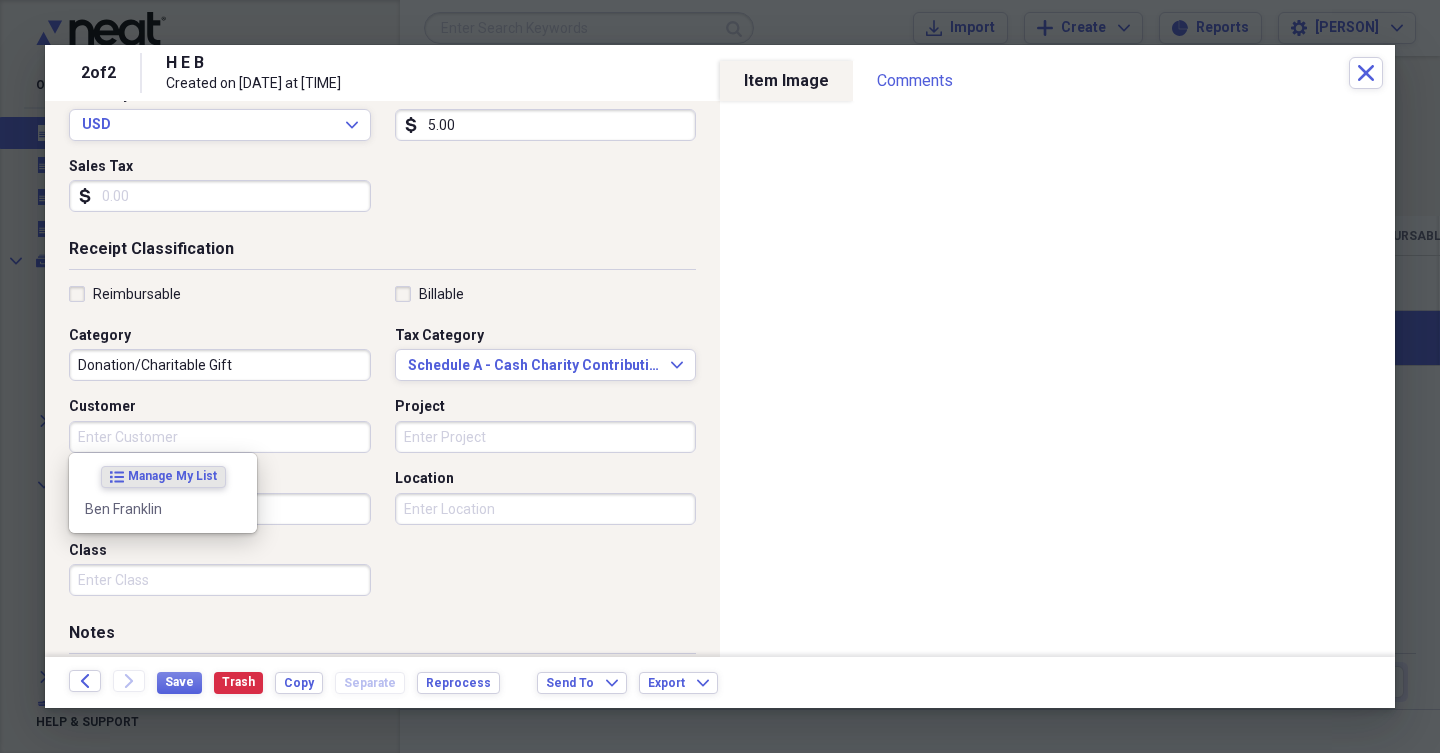 click on "Customer" at bounding box center (220, 437) 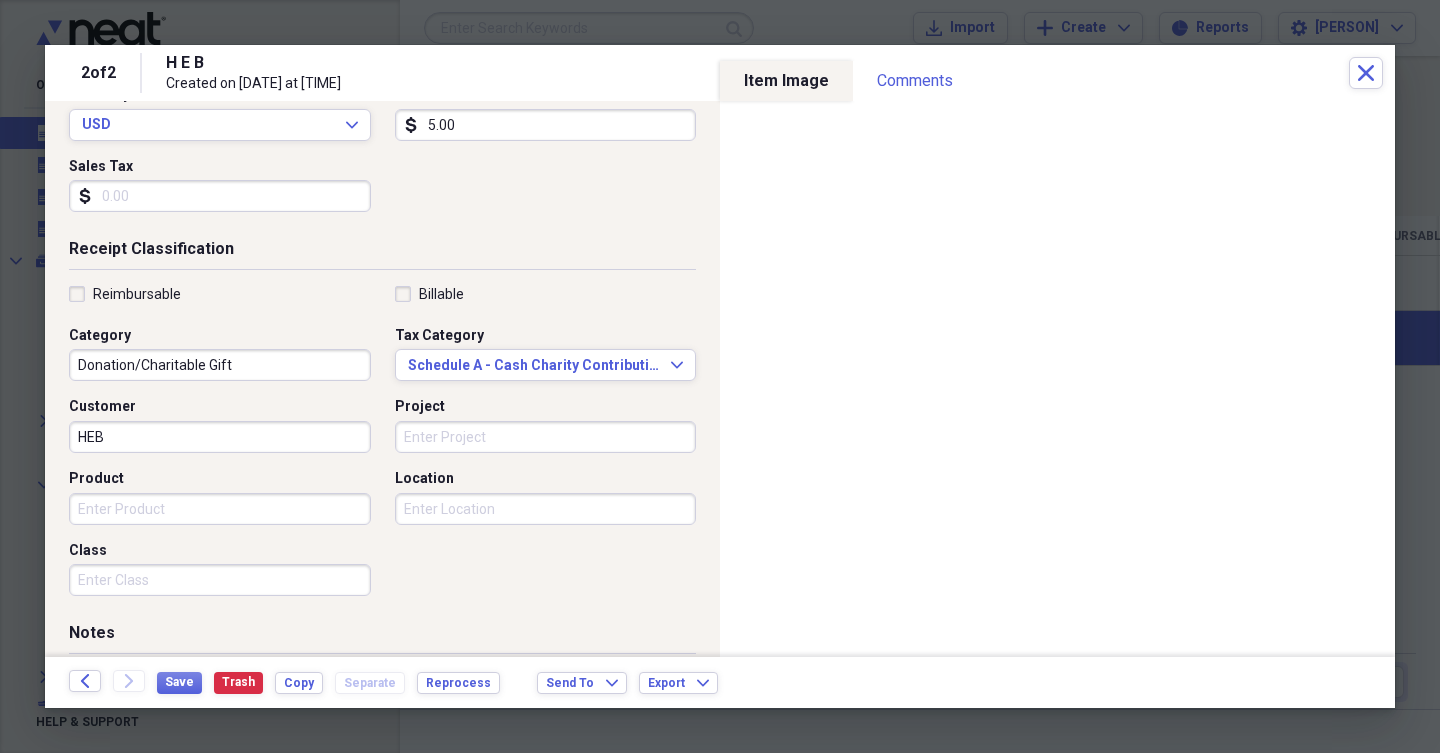 type on "HEB" 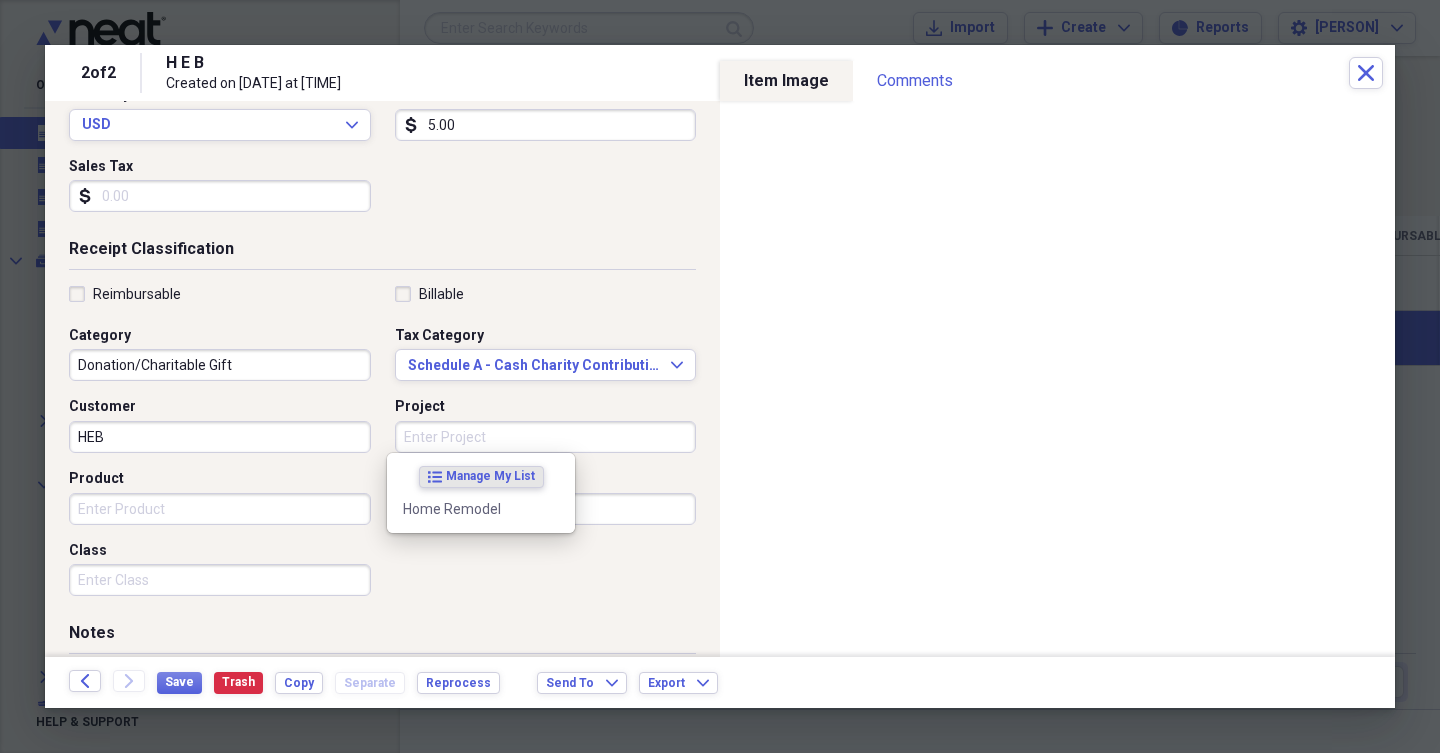 click on "HEB" at bounding box center (220, 437) 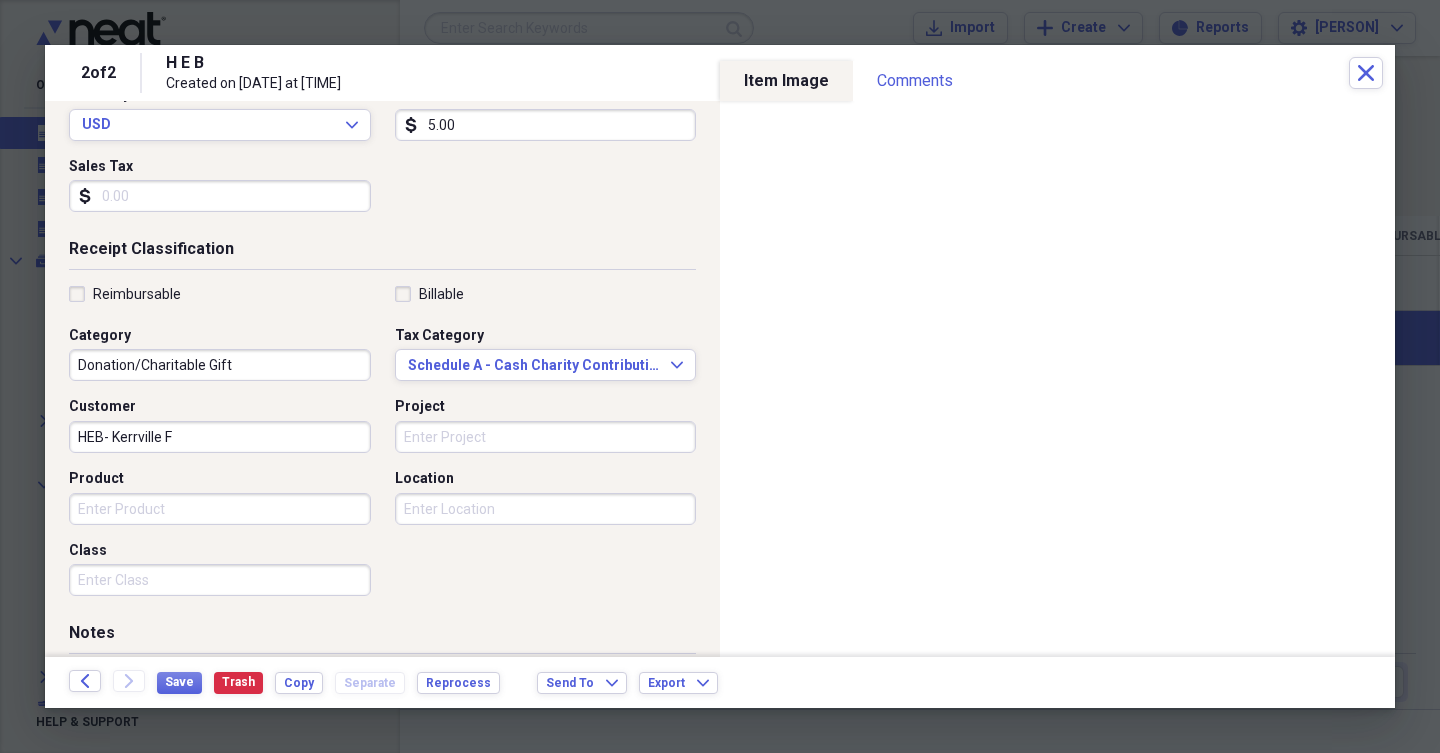 click on "HEB- Kerrville F" at bounding box center [220, 437] 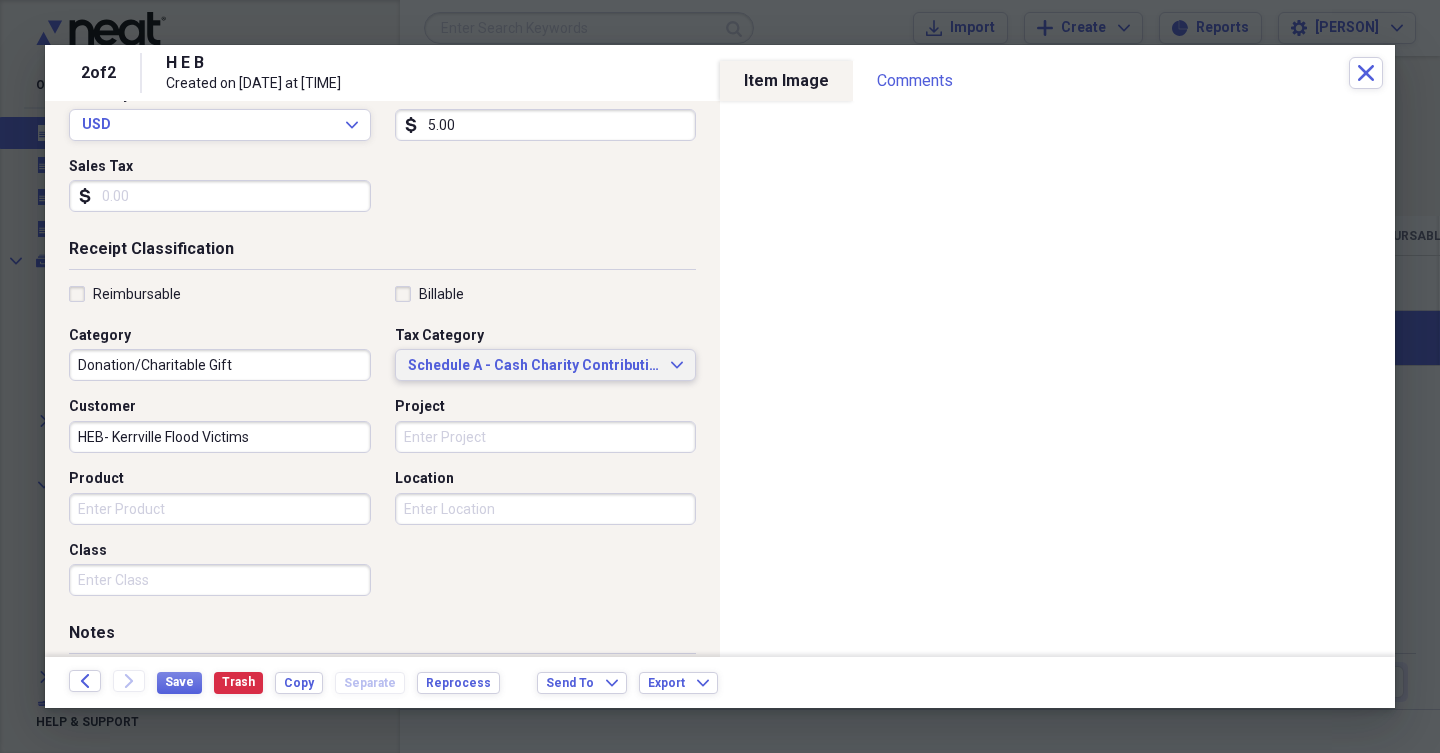 scroll, scrollTop: 465, scrollLeft: 0, axis: vertical 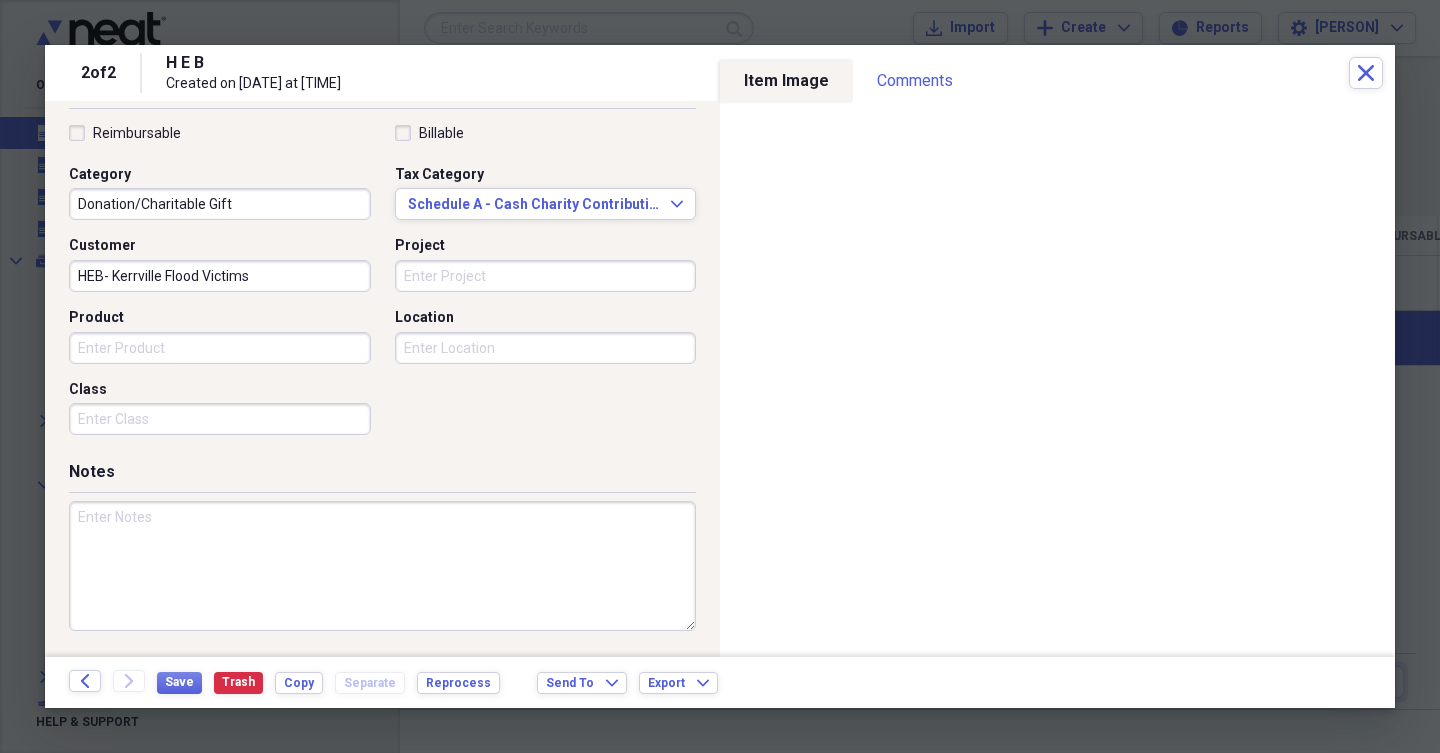 type on "HEB- Kerrville Flood Victims" 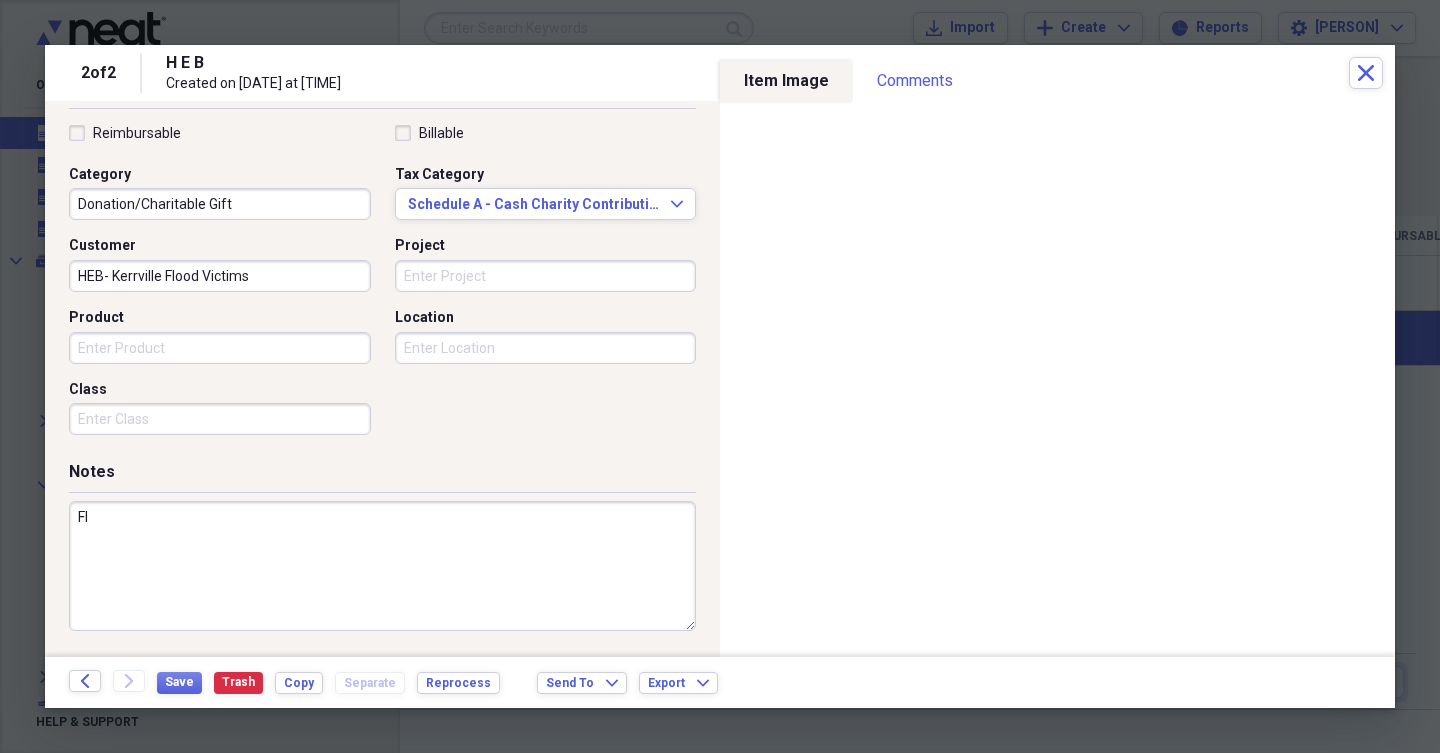 type on "F" 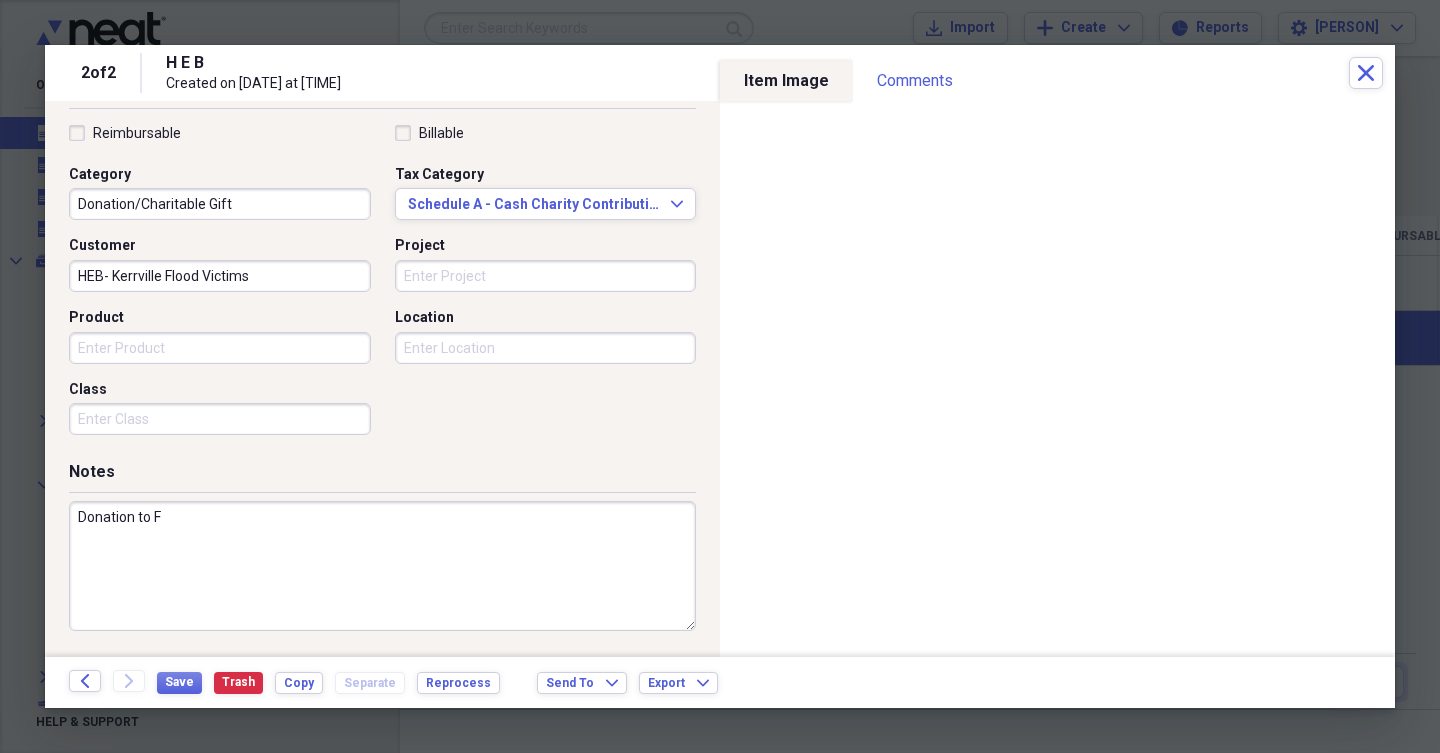 click on "Donation to F" at bounding box center [382, 566] 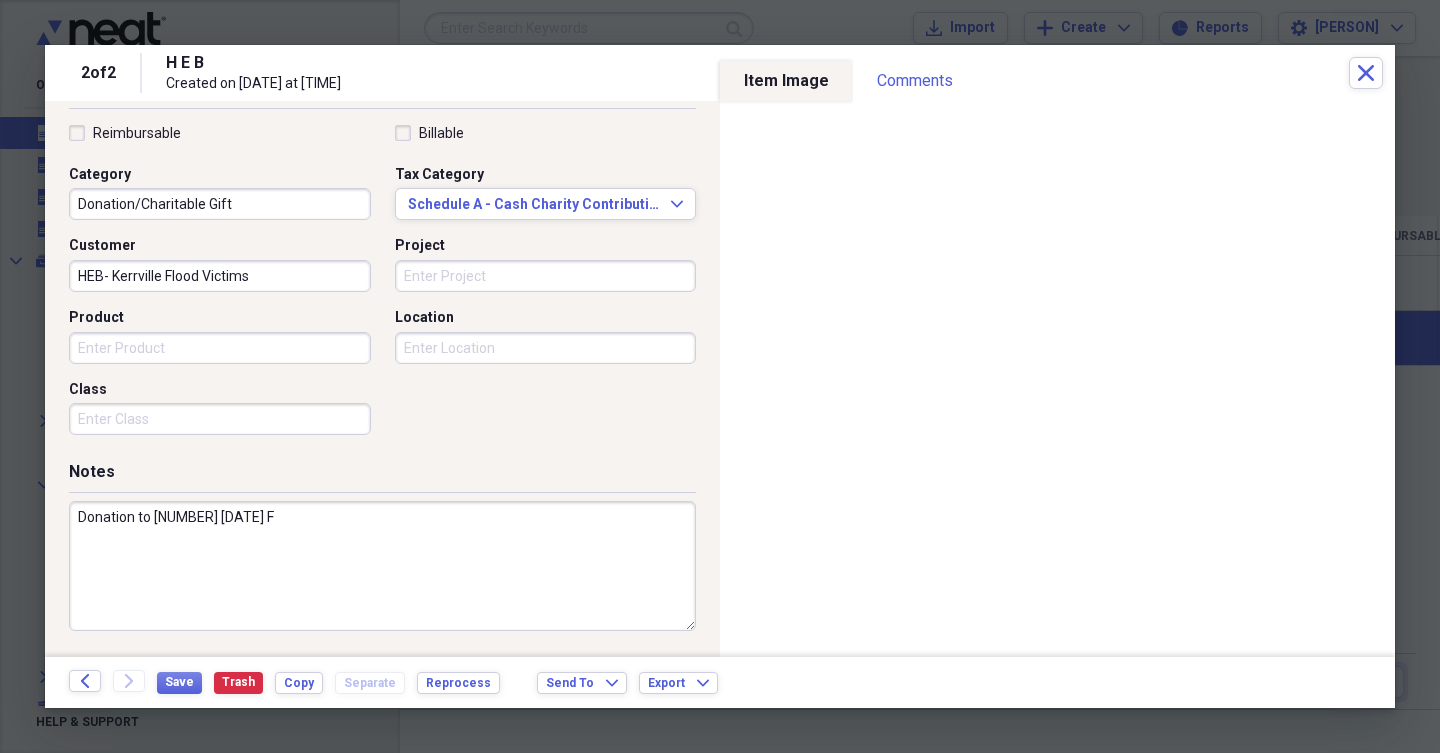 click on "Donation to [NUMBER] [DATE] F" at bounding box center (382, 566) 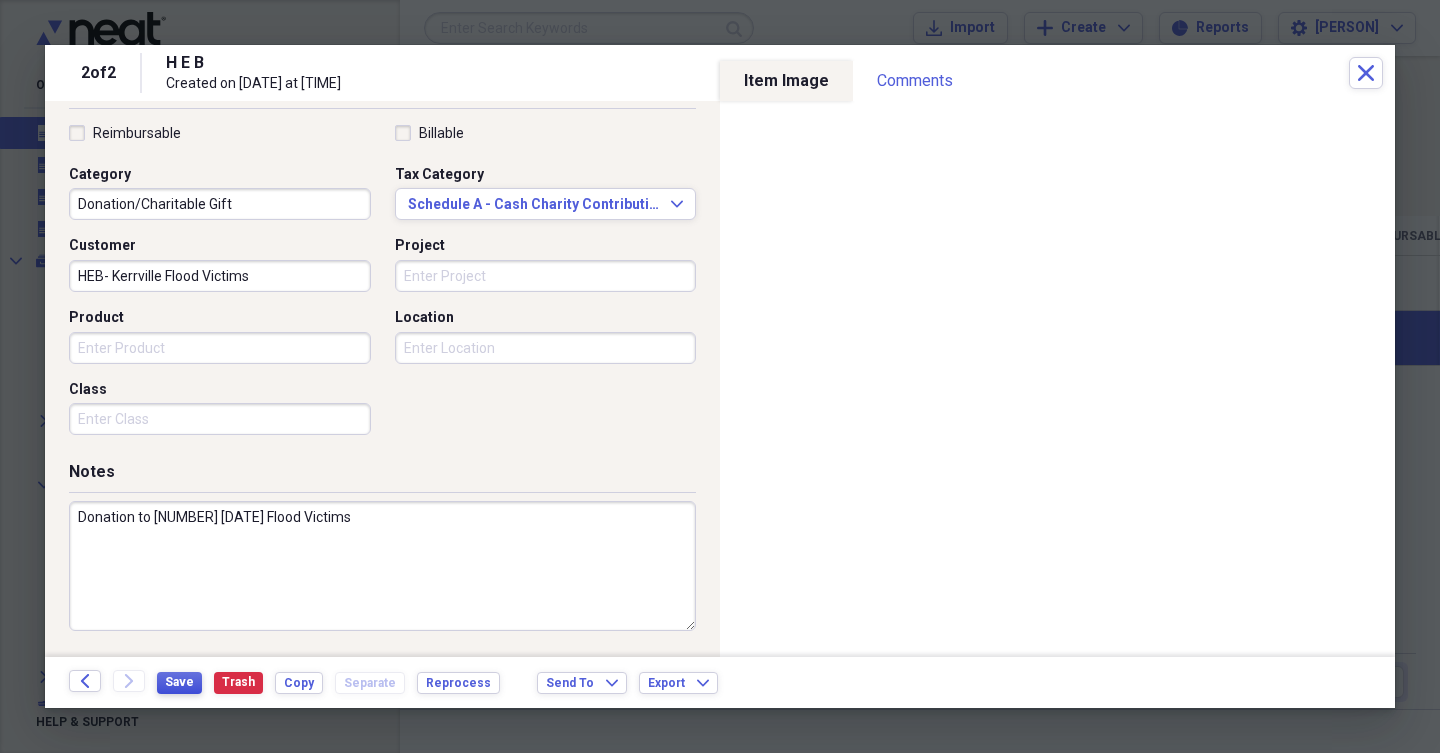 type on "Donation to [NUMBER] [DATE] Flood Victims" 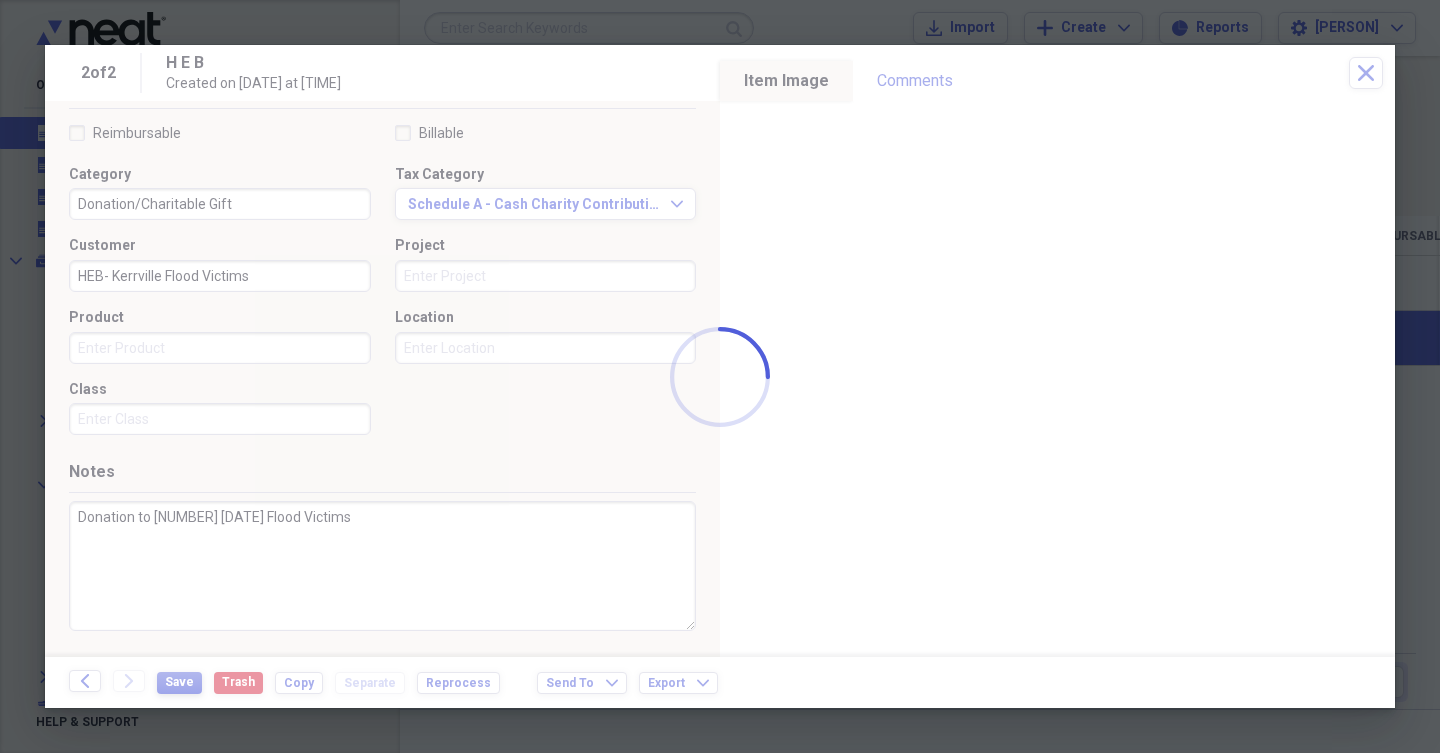 type on "HEB- Kerrville Flood Victims" 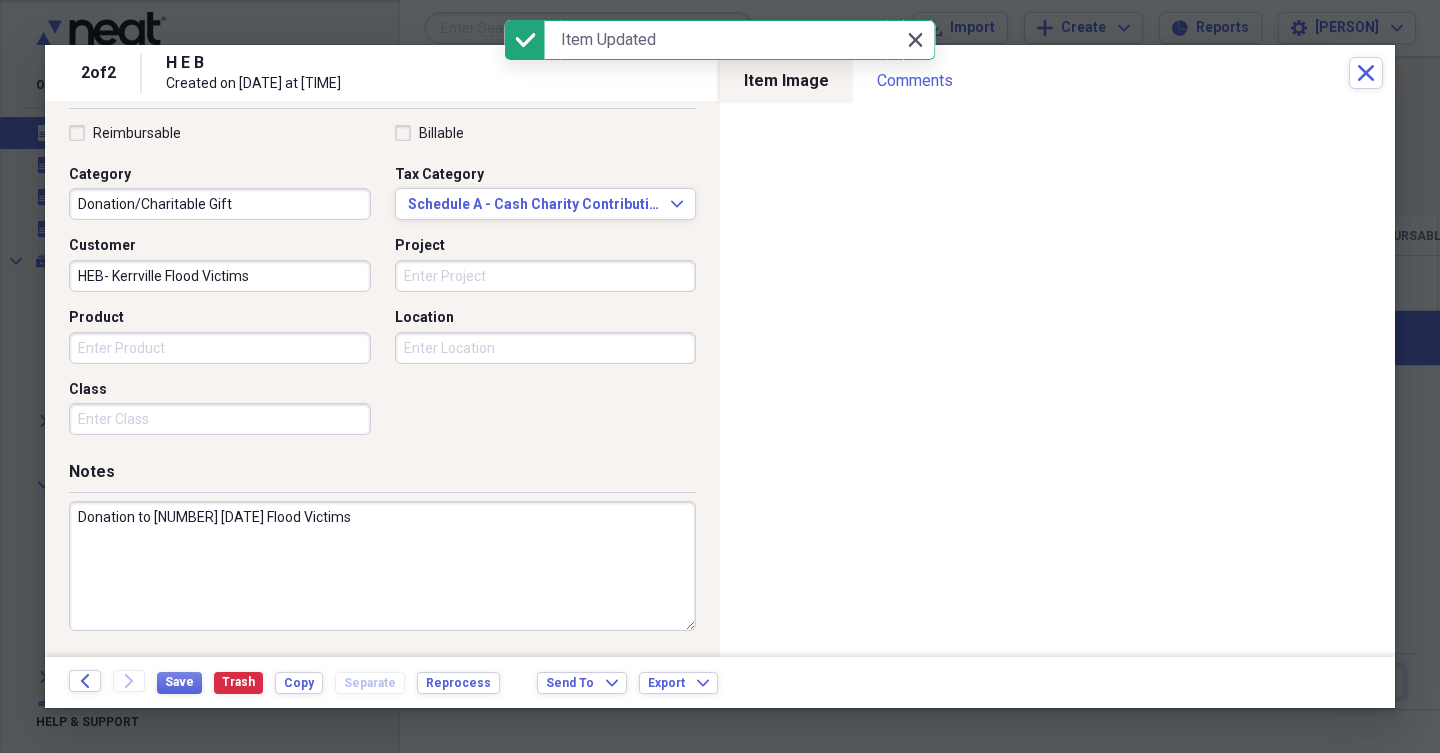 click on "Close" 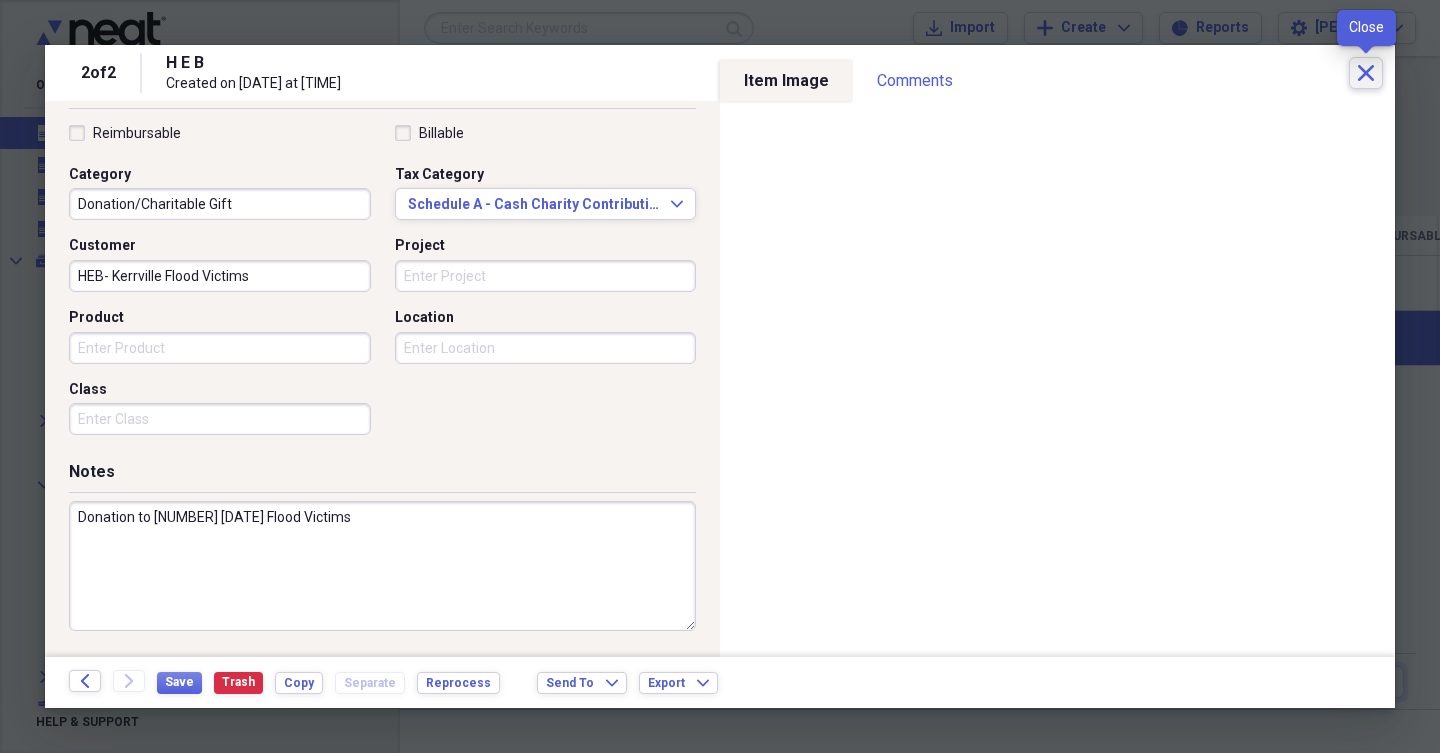 click 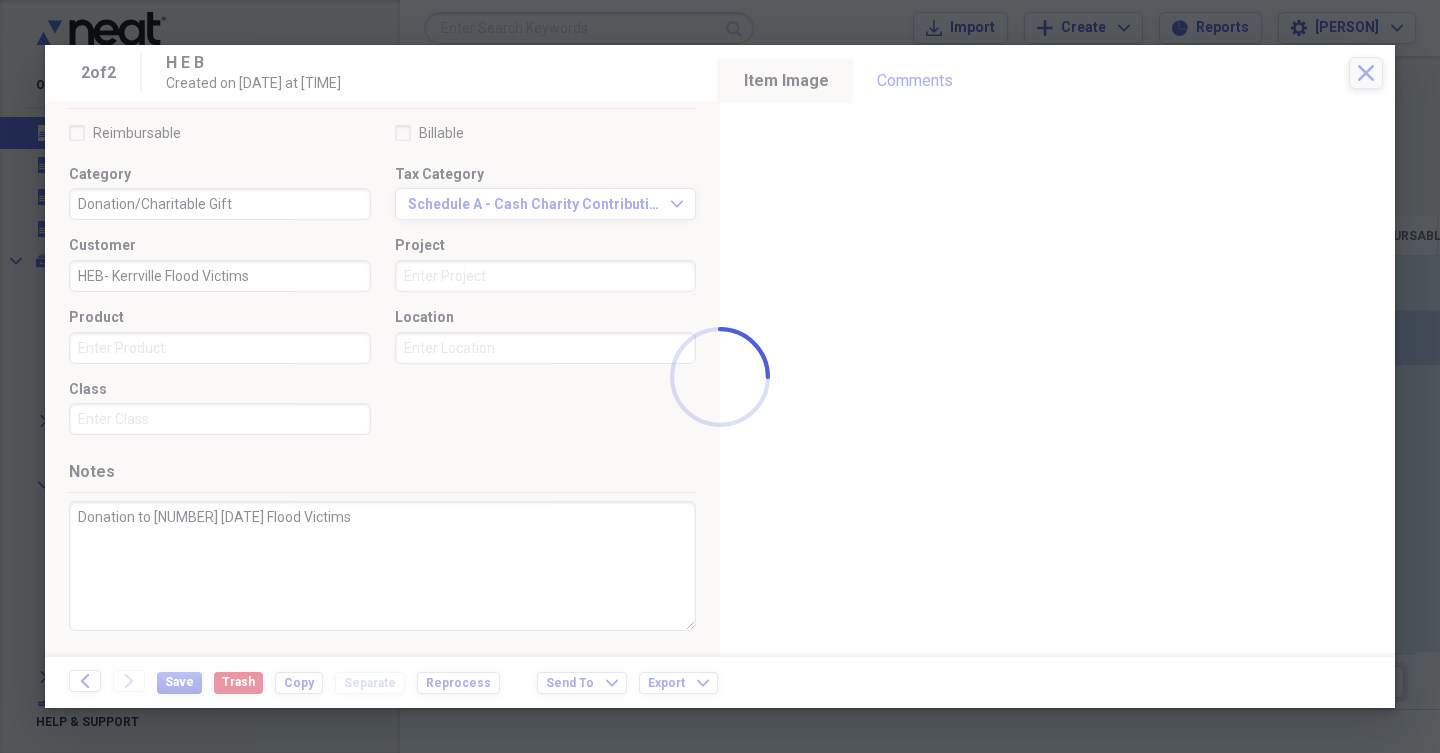 checkbox on "false" 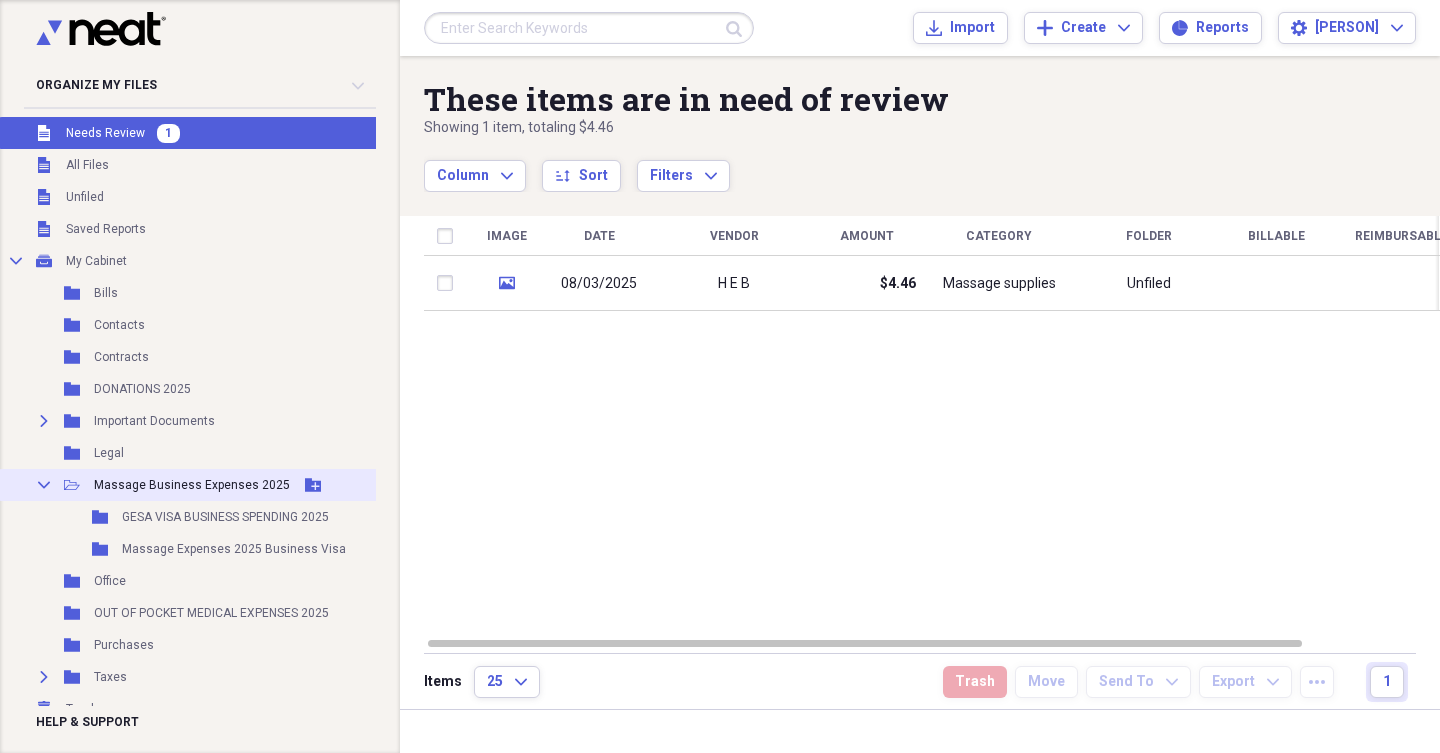 click on "Add Folder" 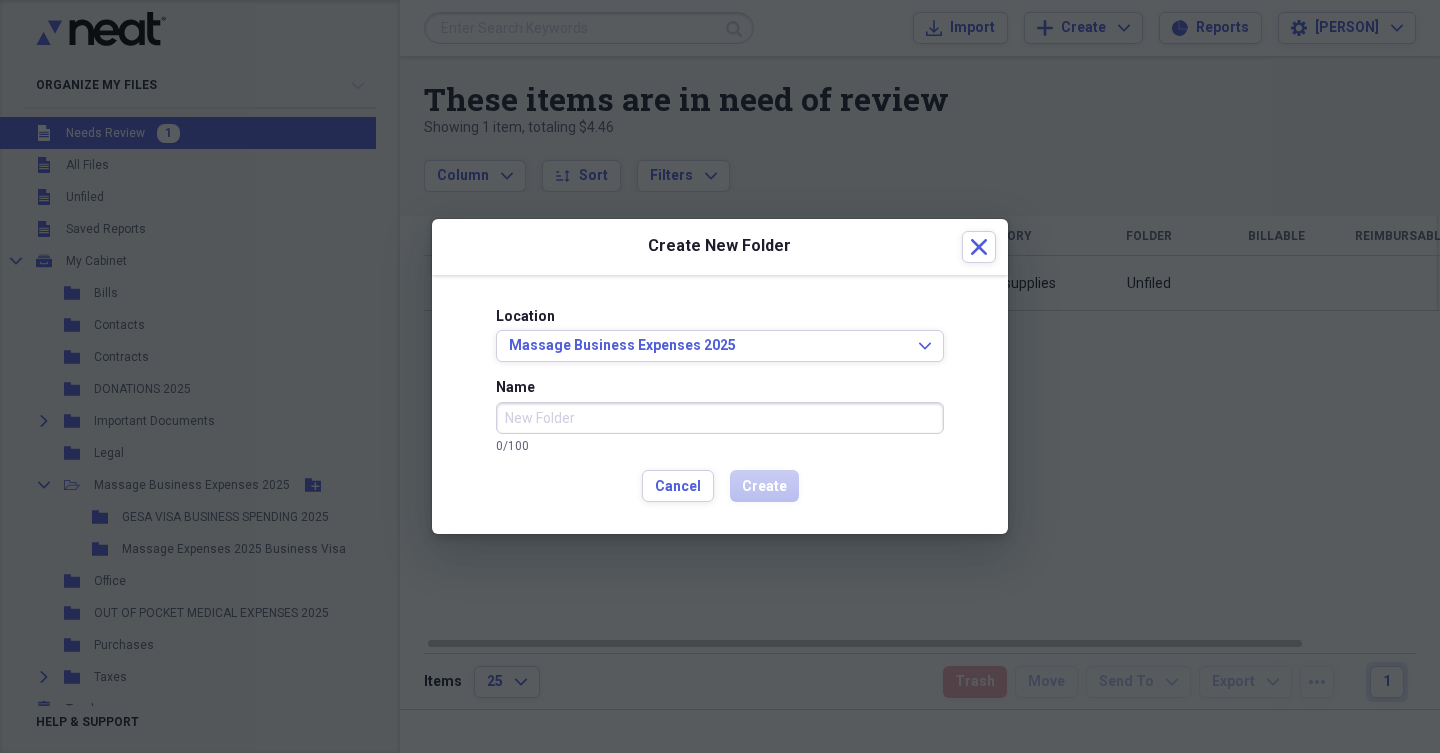 click on "Name" at bounding box center (720, 418) 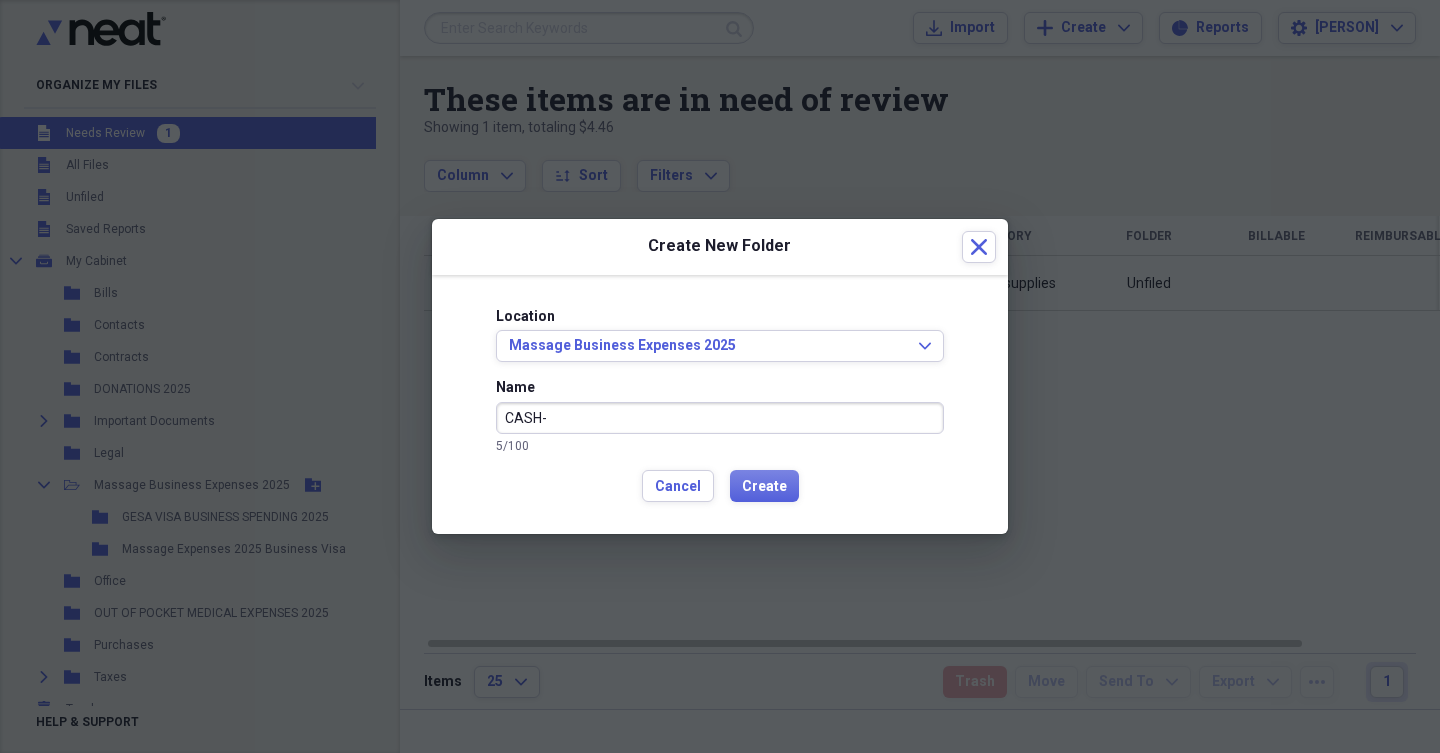 click on "CASH-" at bounding box center [720, 418] 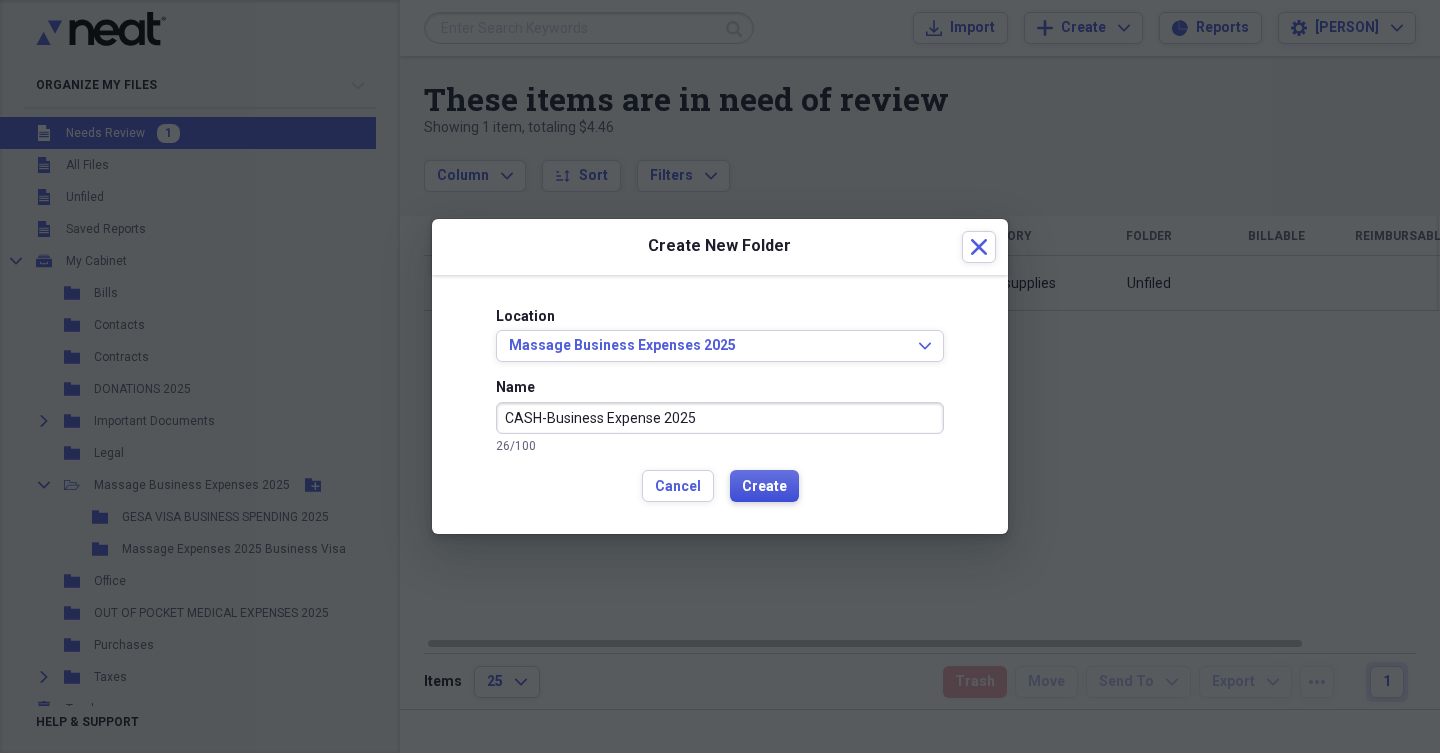 type on "CASH-Business Expense 2025" 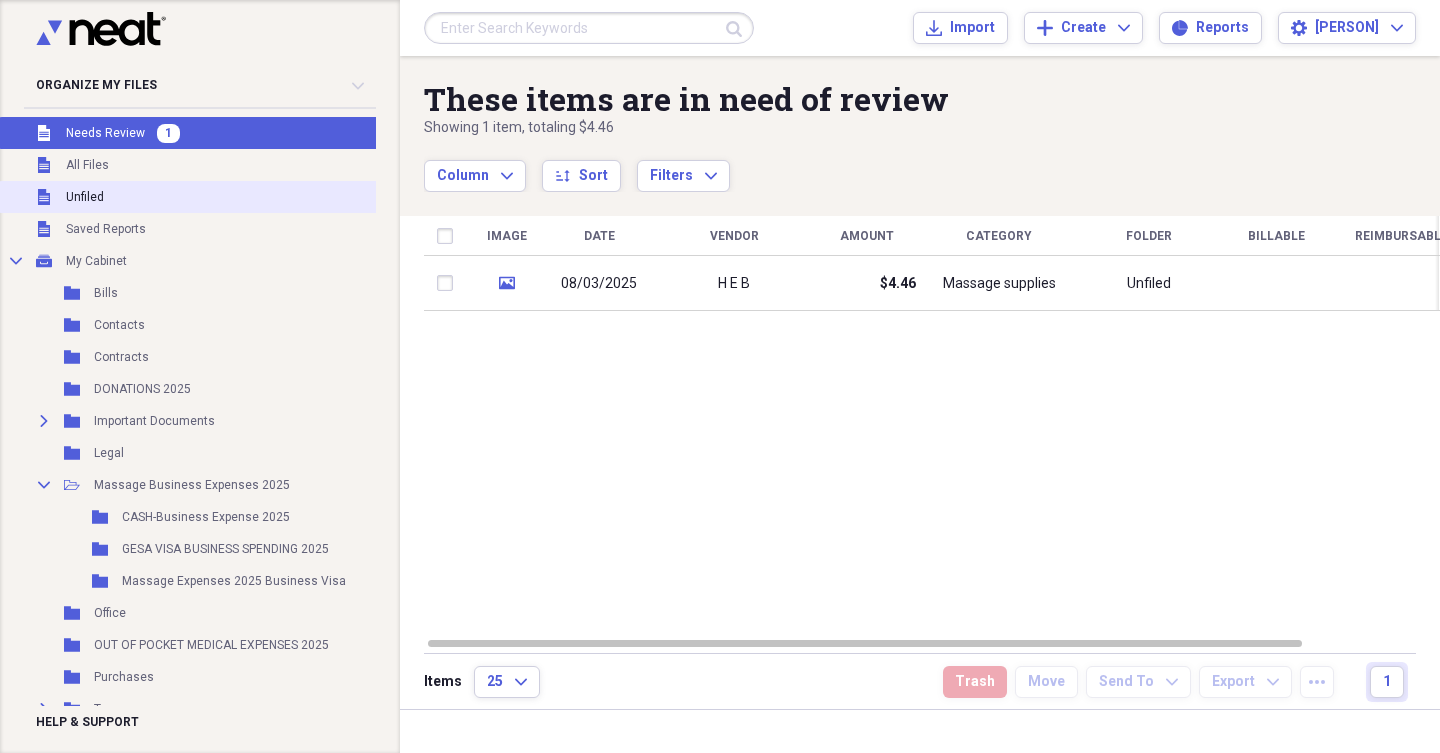 click on "Unfiled" at bounding box center [85, 197] 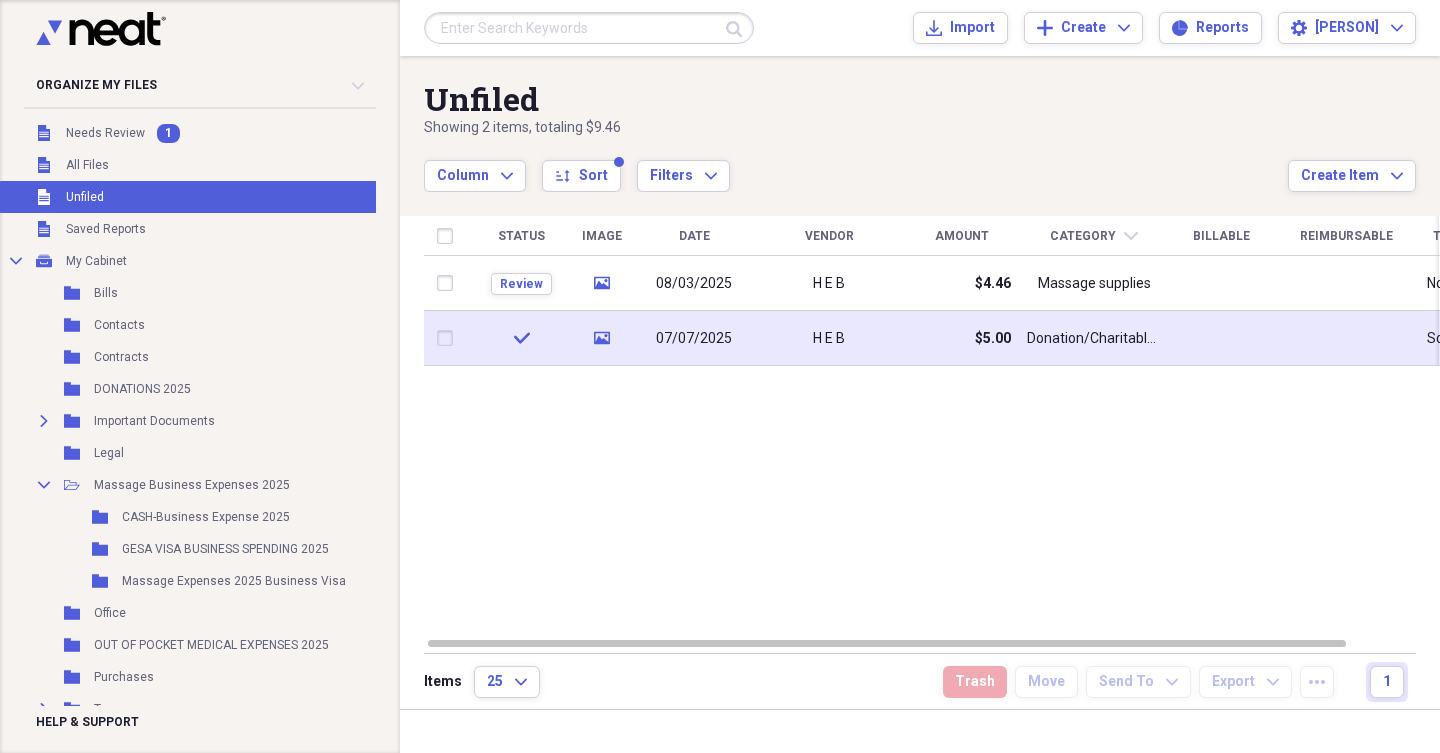 click at bounding box center (449, 338) 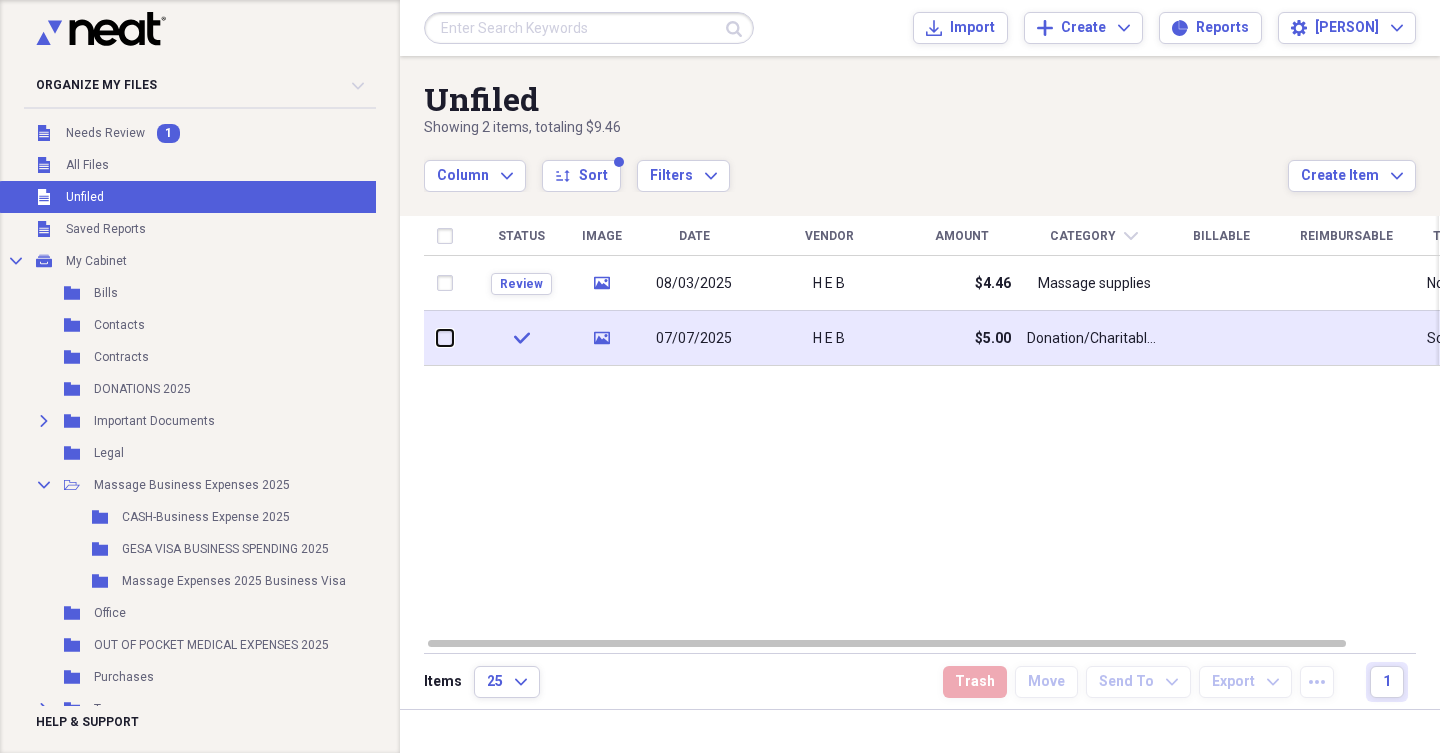 click at bounding box center [437, 338] 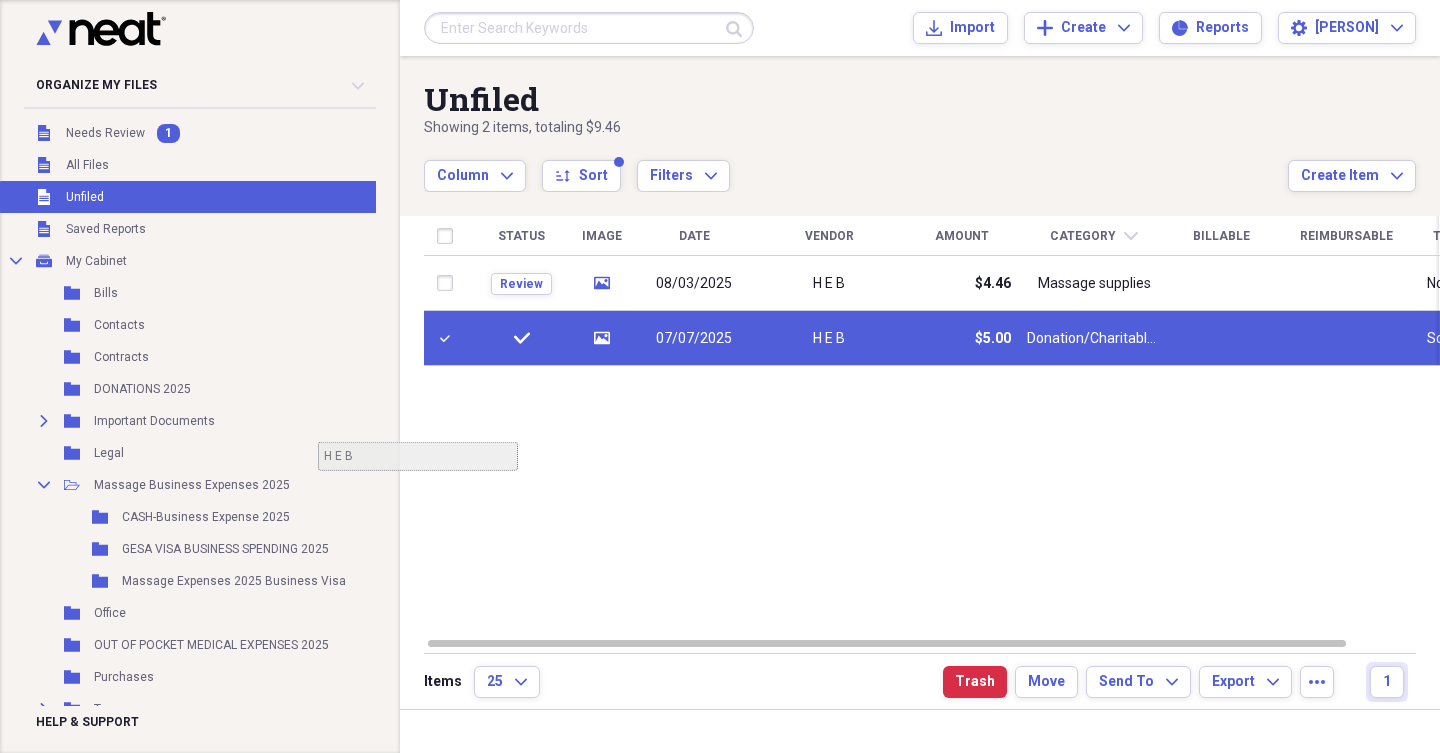 scroll, scrollTop: 0, scrollLeft: 10, axis: horizontal 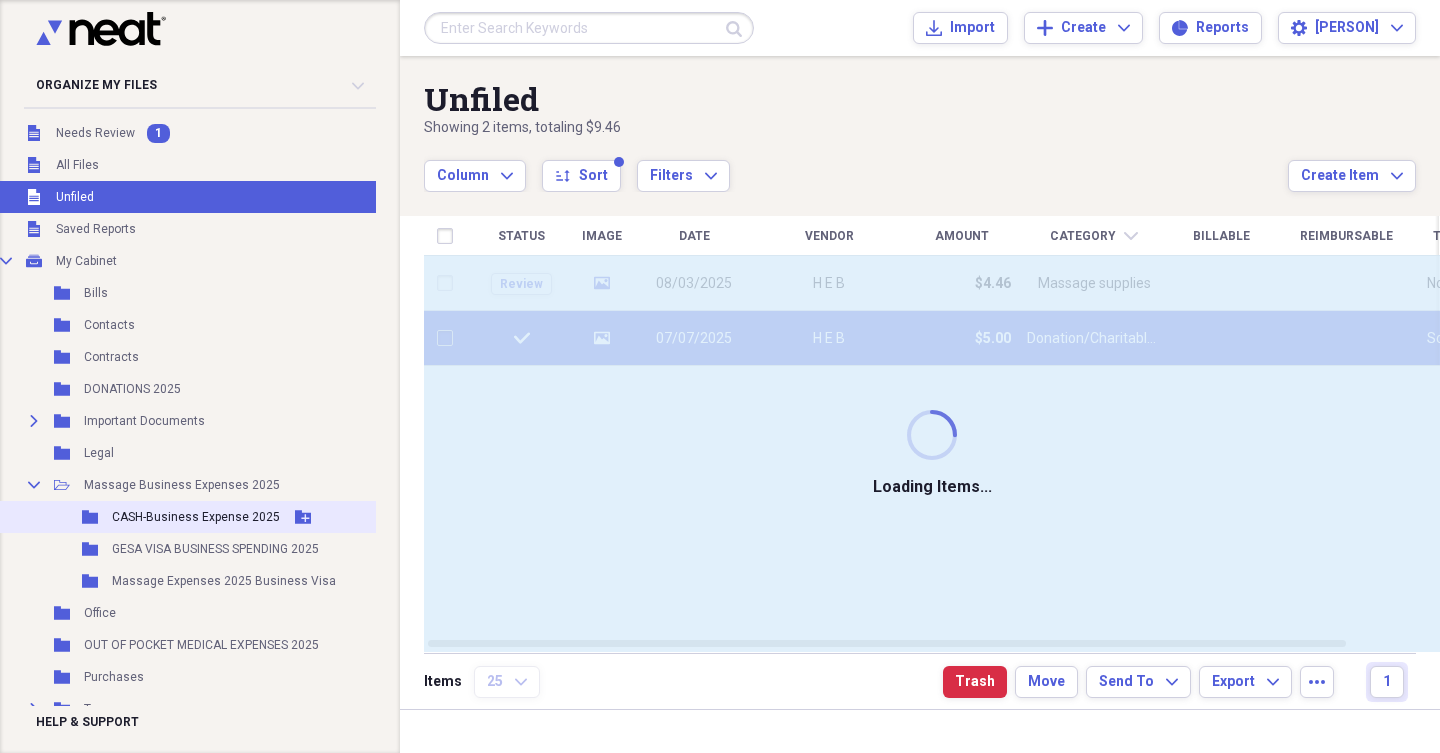 checkbox on "false" 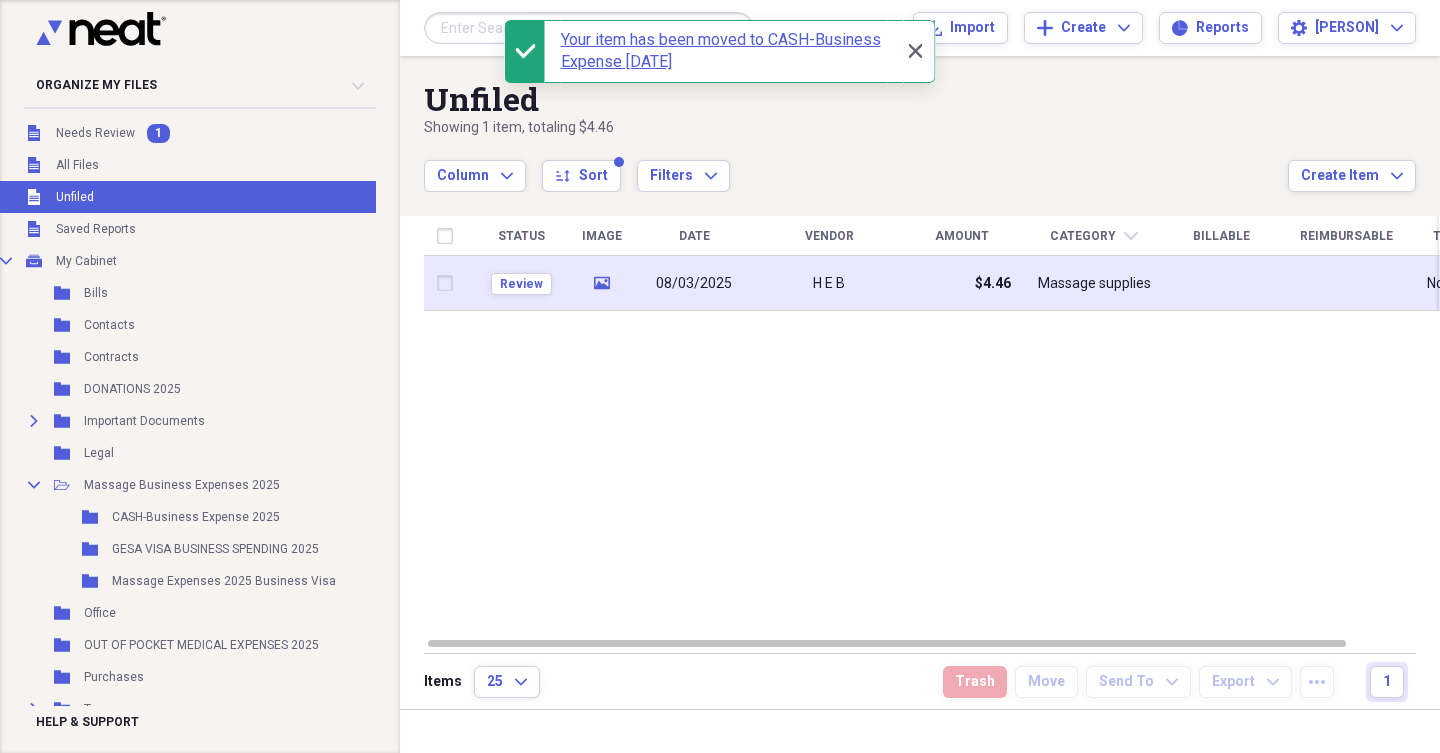click on "08/03/2025" at bounding box center (694, 284) 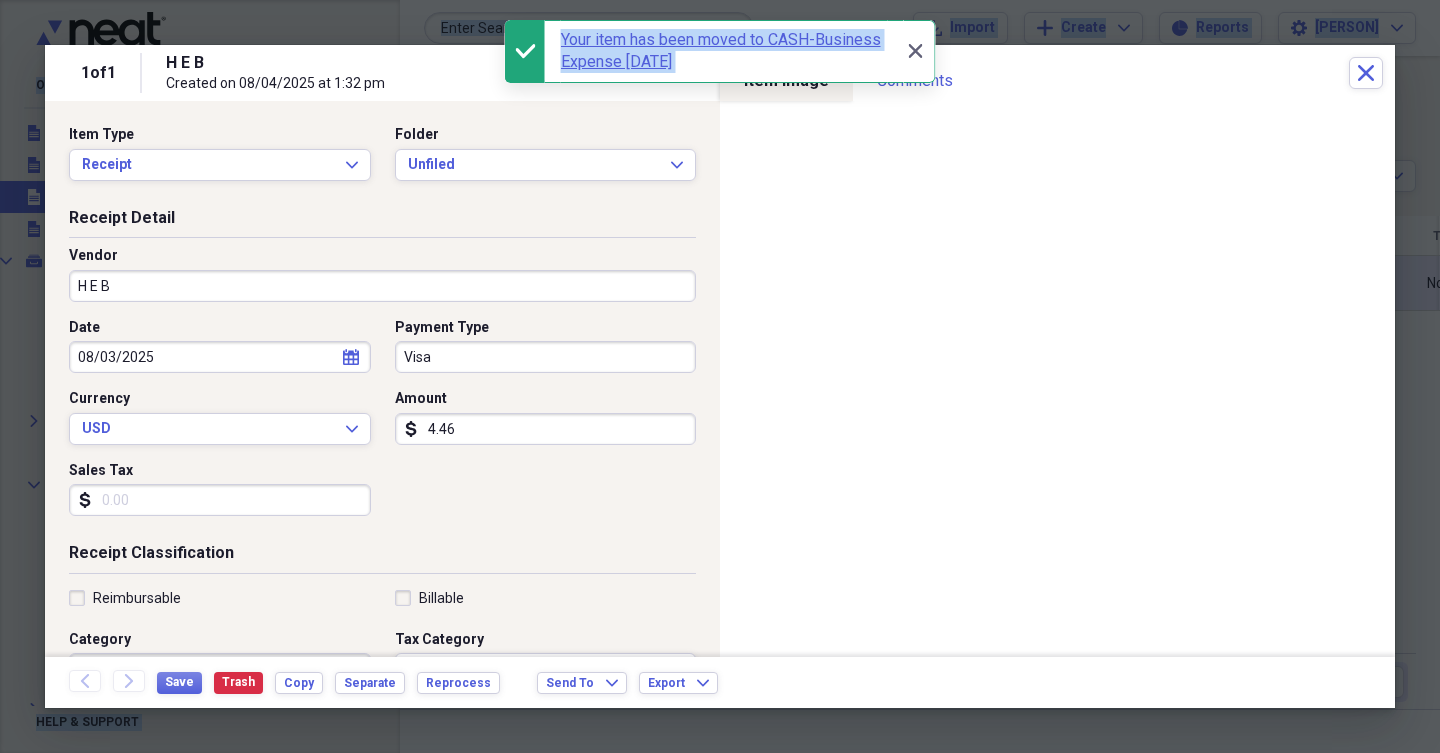 click on "Receipt Detail Vendor H E B Date 08/03/2025 calendar Calendar Payment Type Visa Currency USD Expand Amount dollar-sign 4.46 Sales Tax dollar-sign" at bounding box center (382, 375) 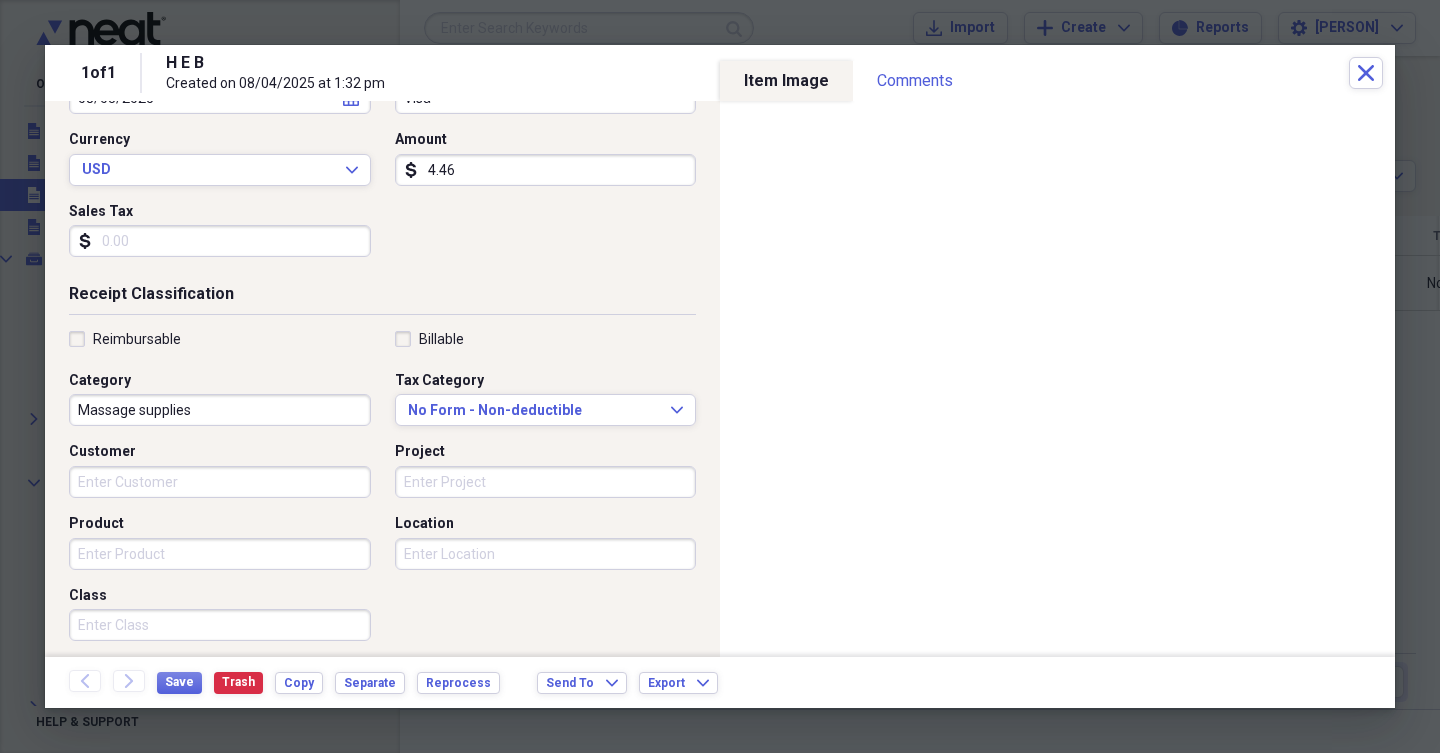 scroll, scrollTop: 323, scrollLeft: 0, axis: vertical 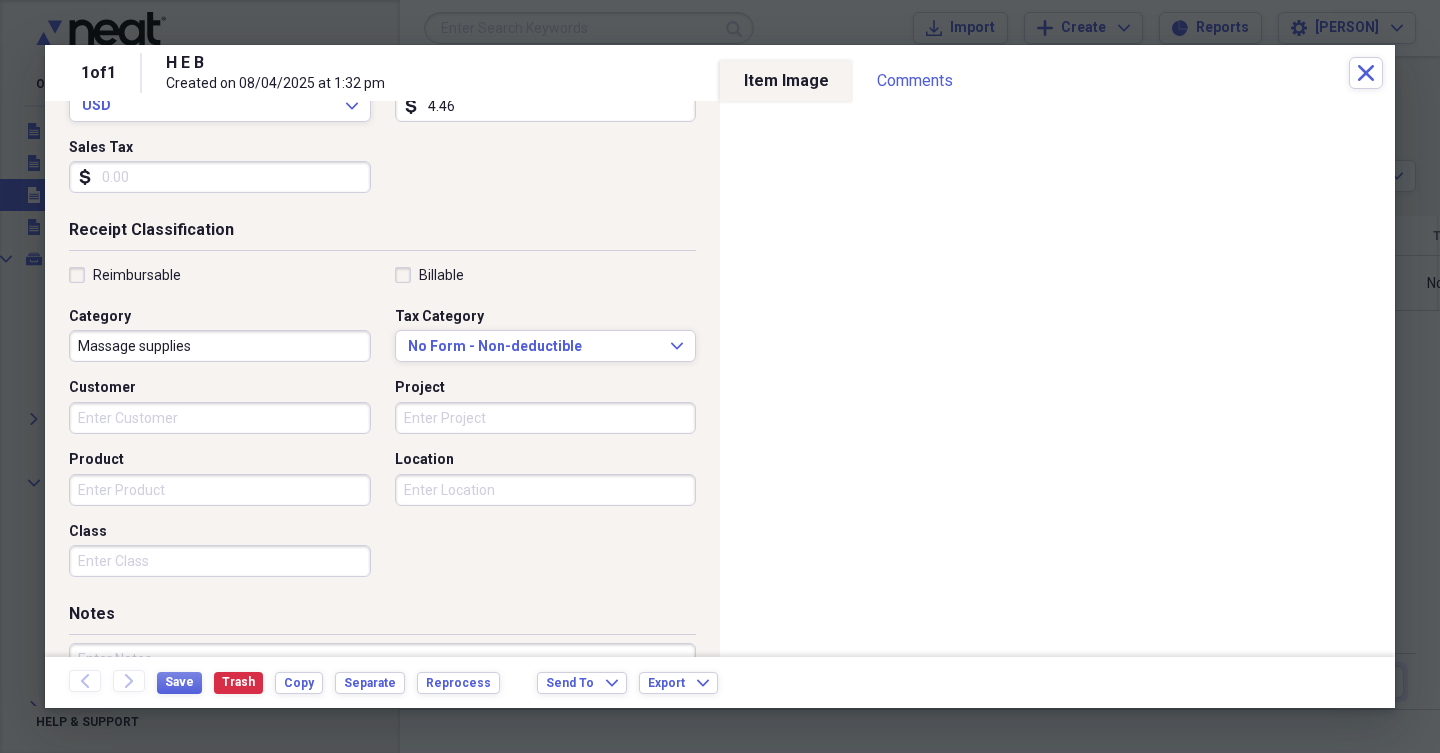 click on "Massage supplies" at bounding box center (220, 346) 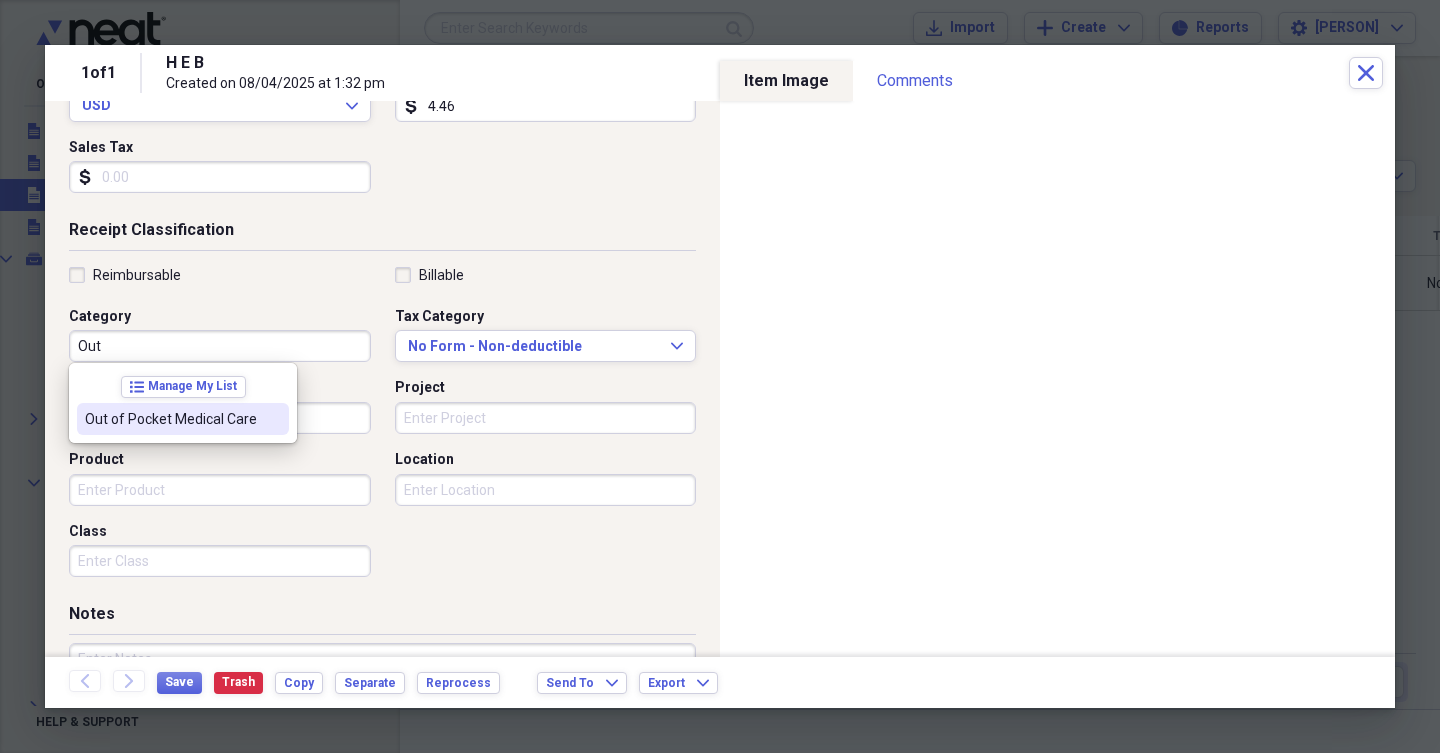 click on "Out of Pocket Medical Care" at bounding box center [171, 419] 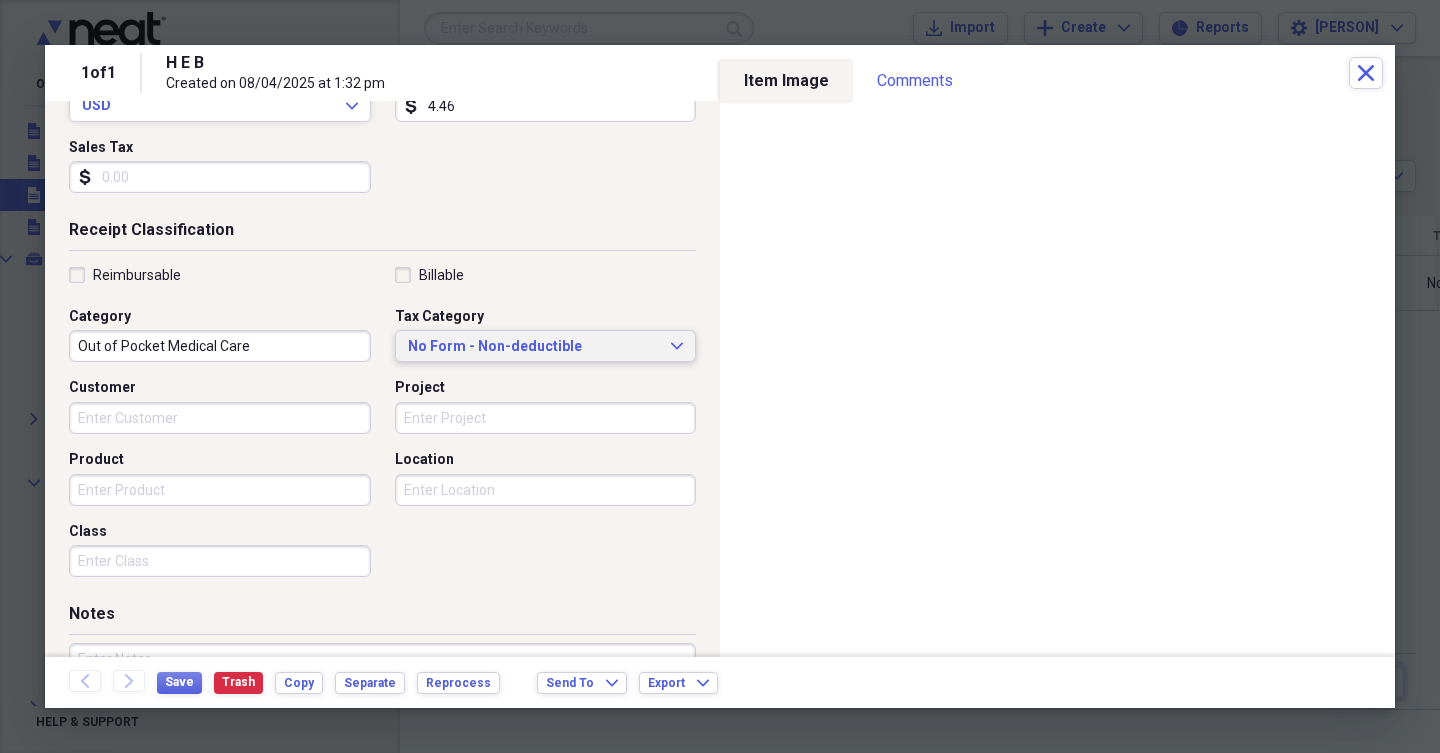click on "Expand" 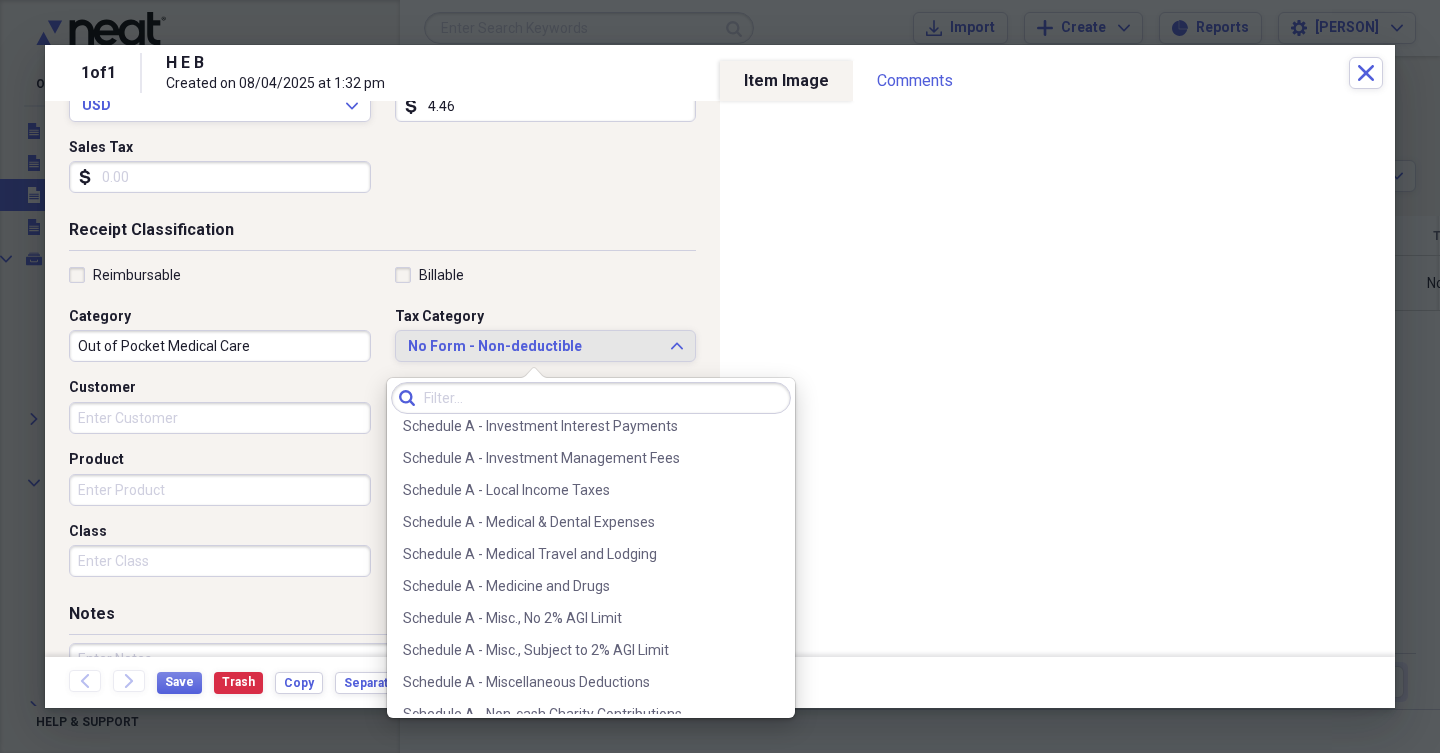 scroll, scrollTop: 2878, scrollLeft: 0, axis: vertical 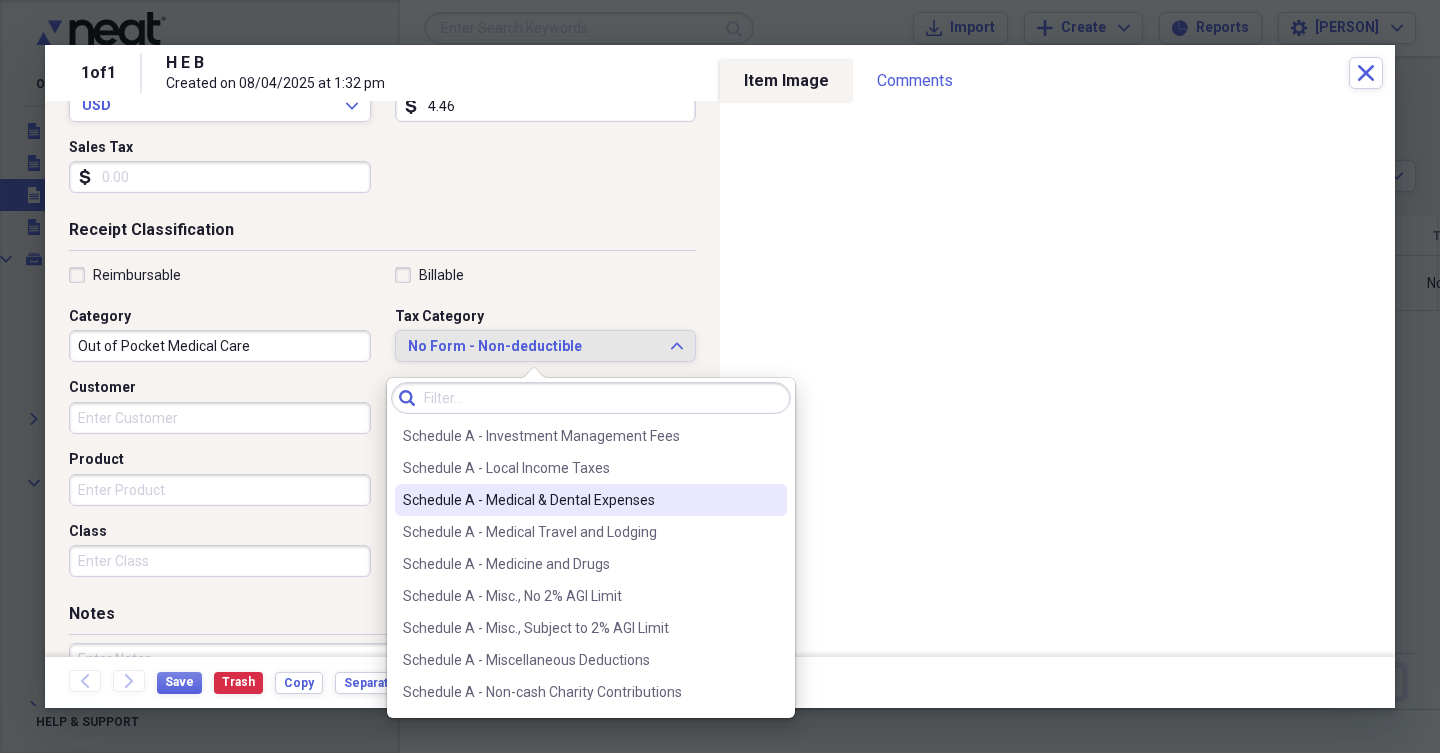 click on "Schedule A - Medical & Dental Expenses" at bounding box center [579, 500] 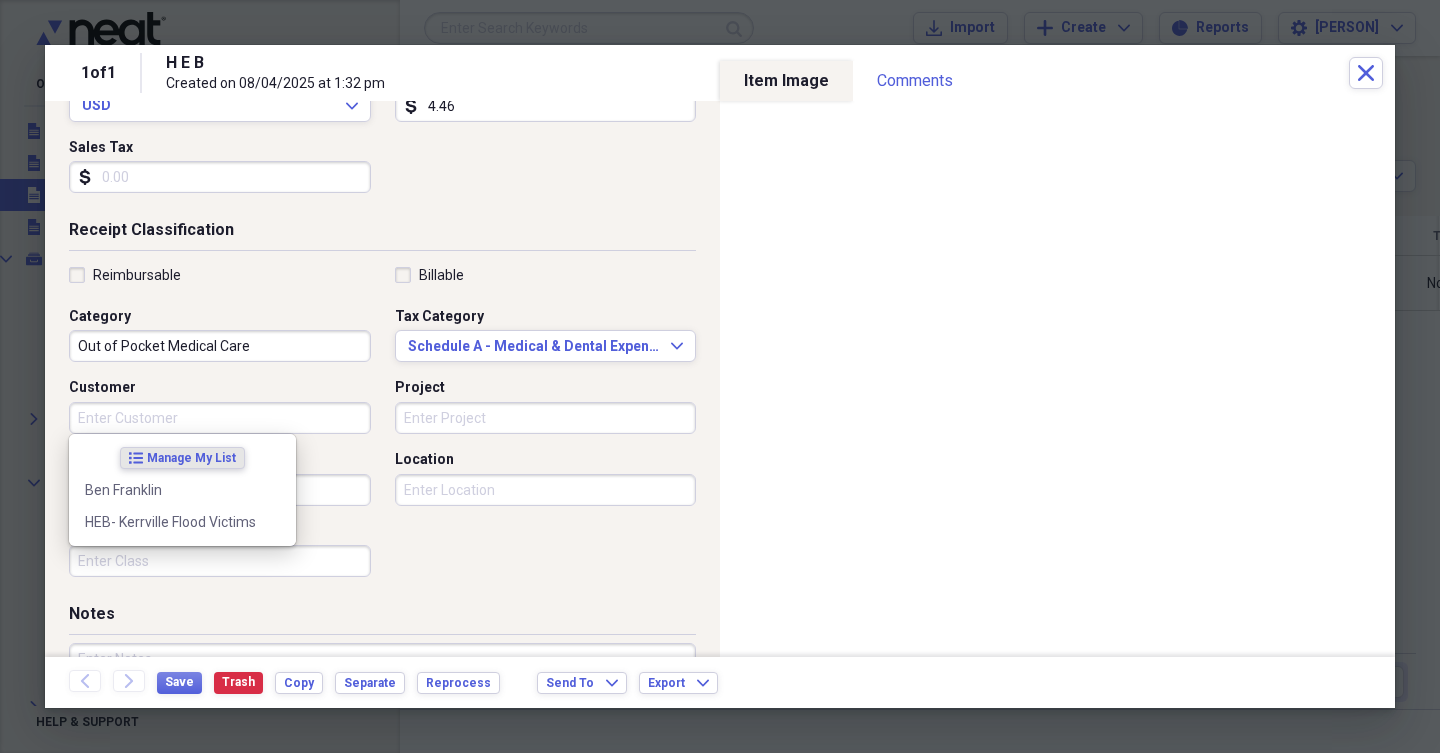 click on "Customer" at bounding box center [220, 418] 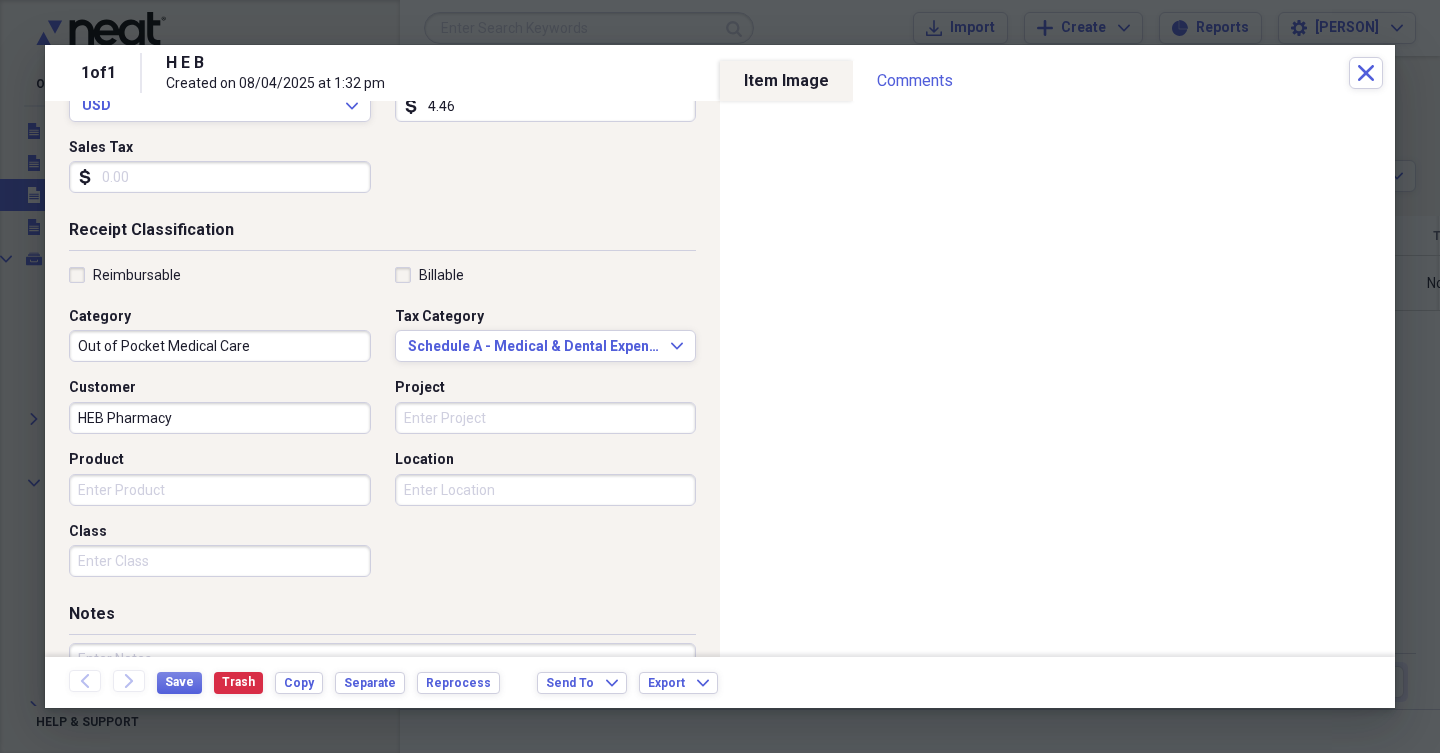 scroll, scrollTop: 437, scrollLeft: 0, axis: vertical 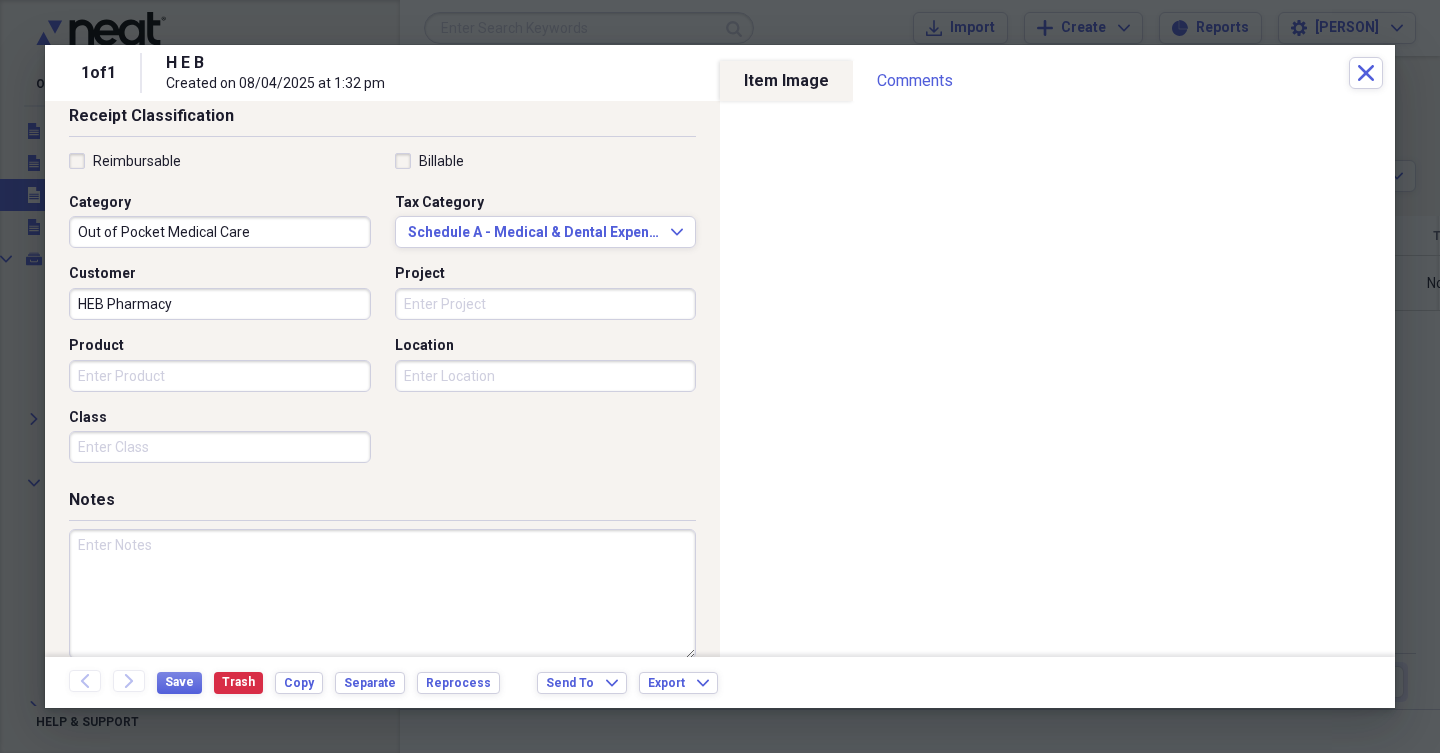 type on "HEB Pharmacy" 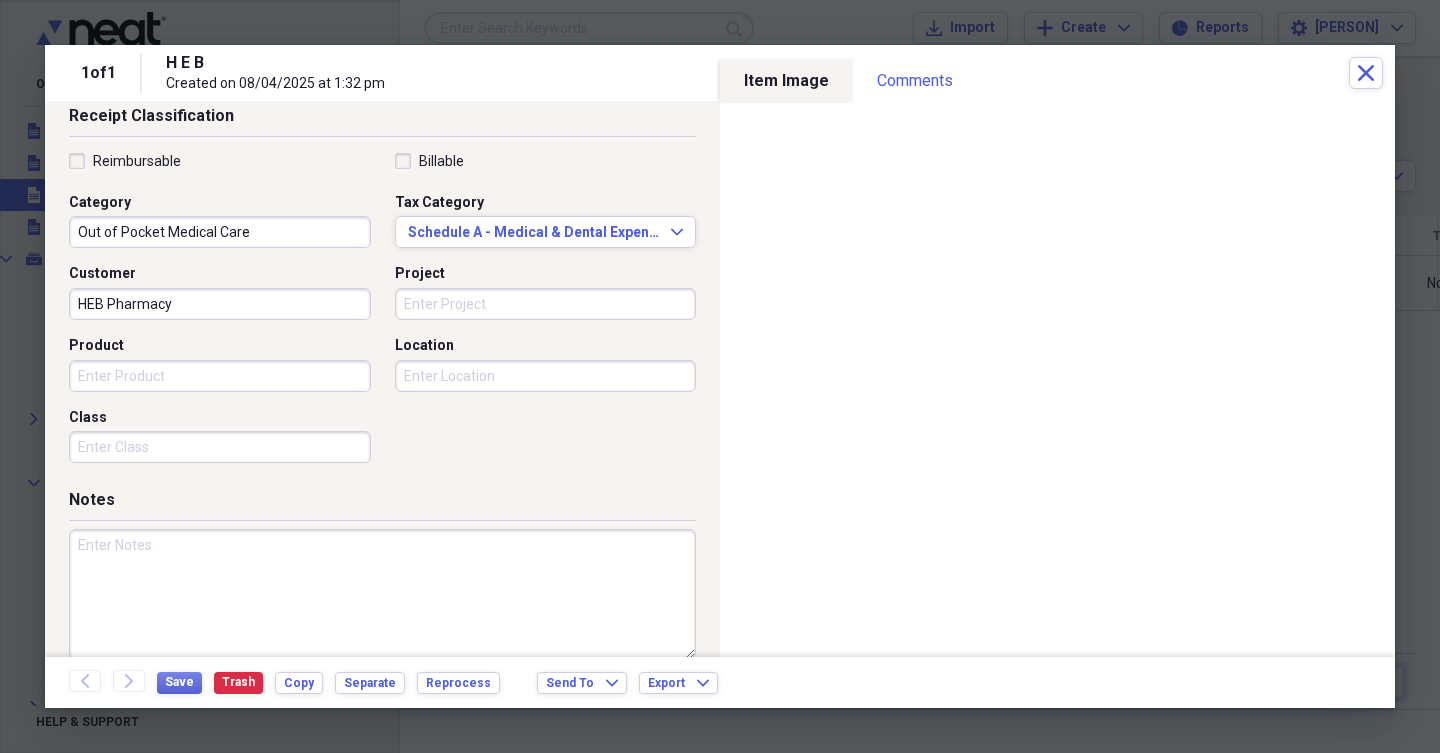 type on "s" 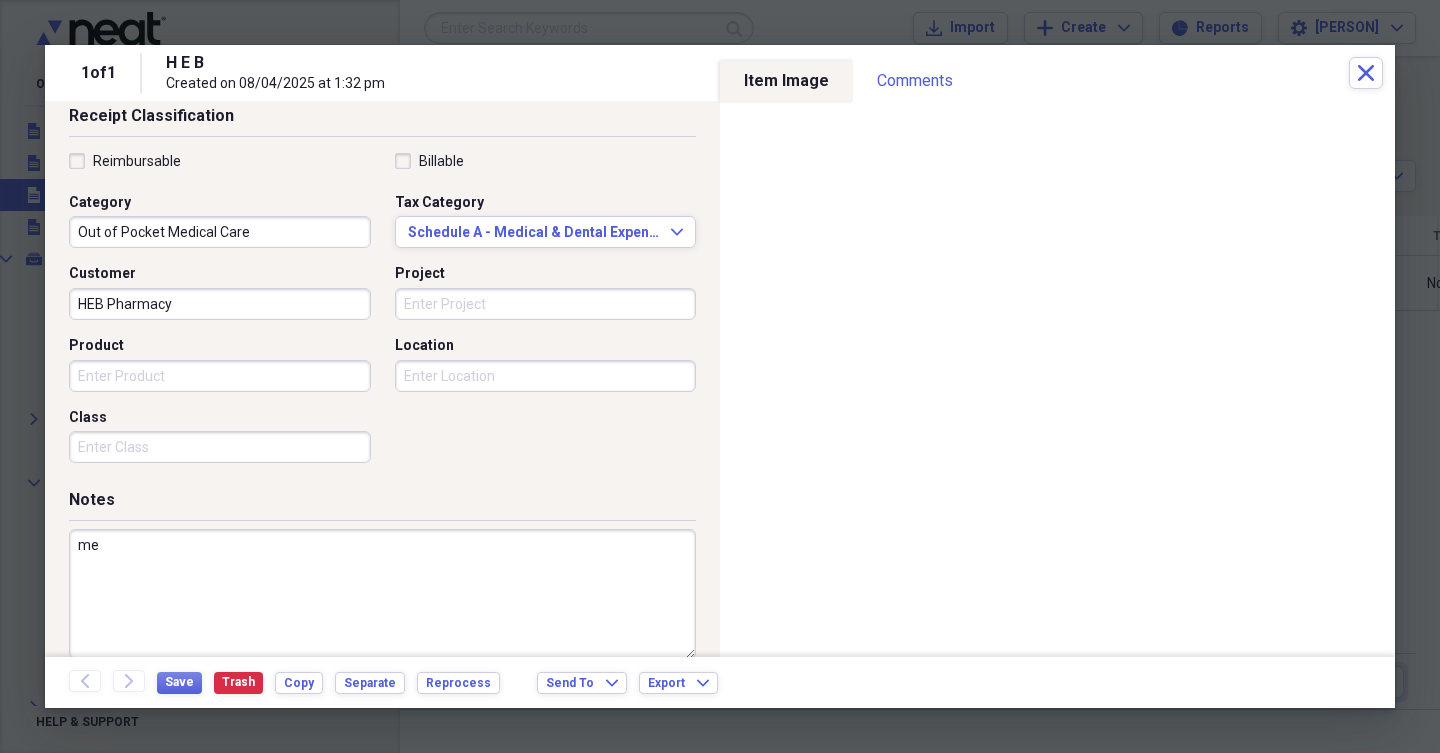 type on "m" 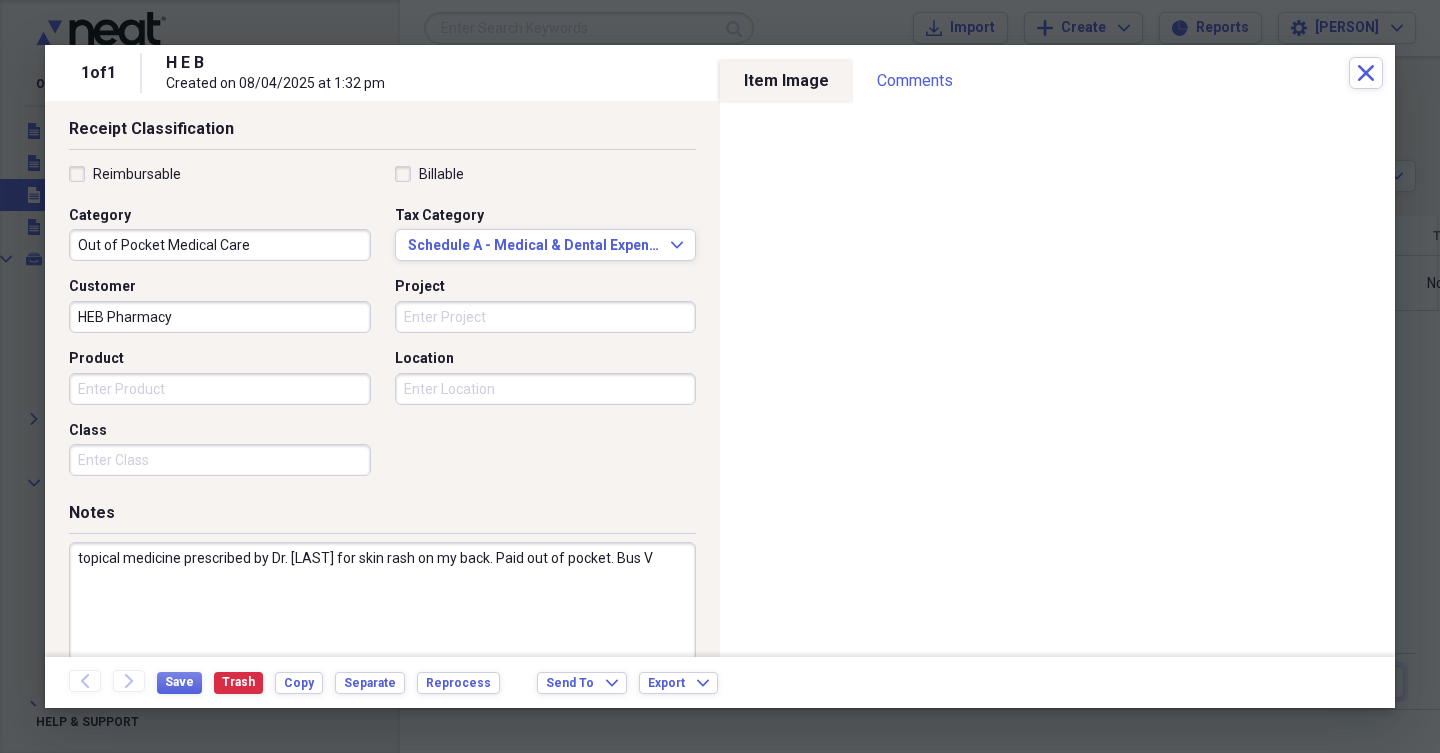 scroll, scrollTop: 465, scrollLeft: 0, axis: vertical 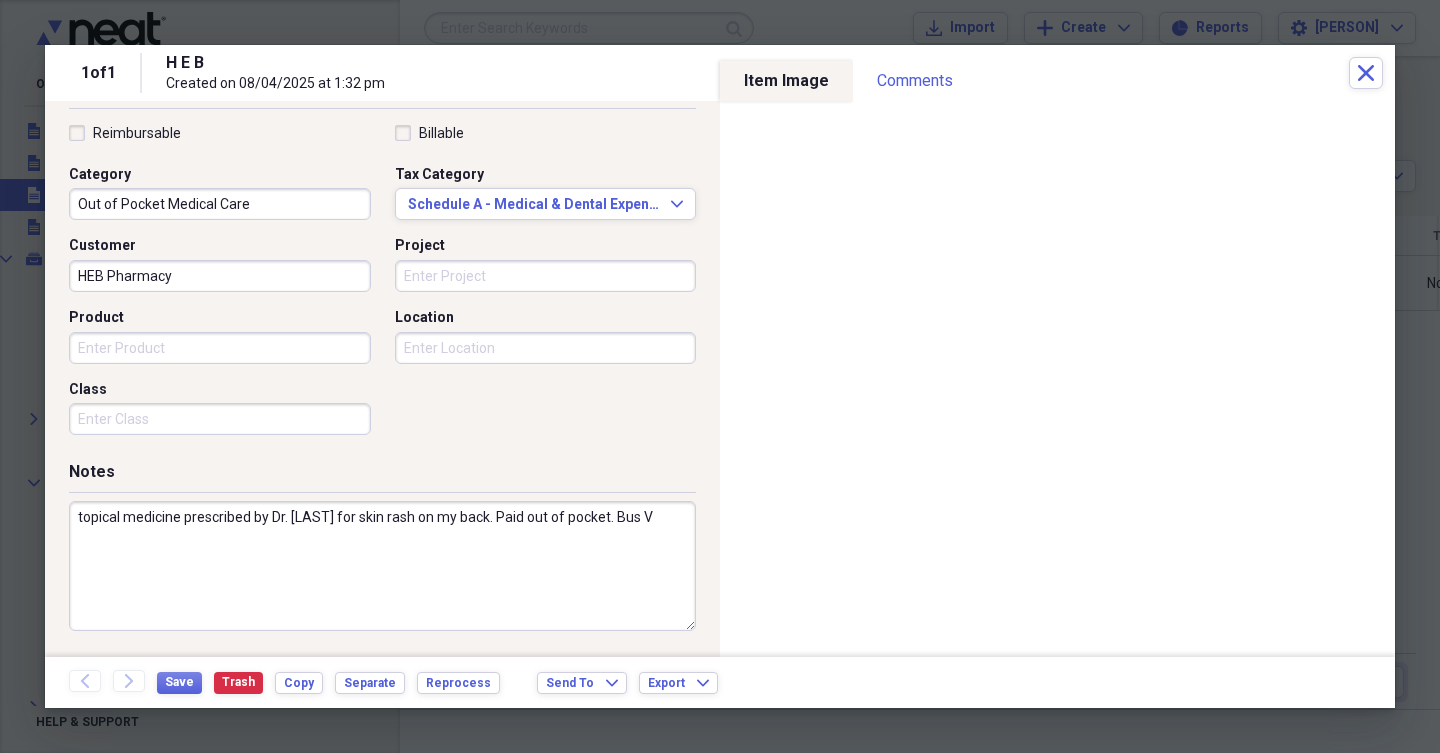 drag, startPoint x: 131, startPoint y: 544, endPoint x: 130, endPoint y: 530, distance: 14.035668 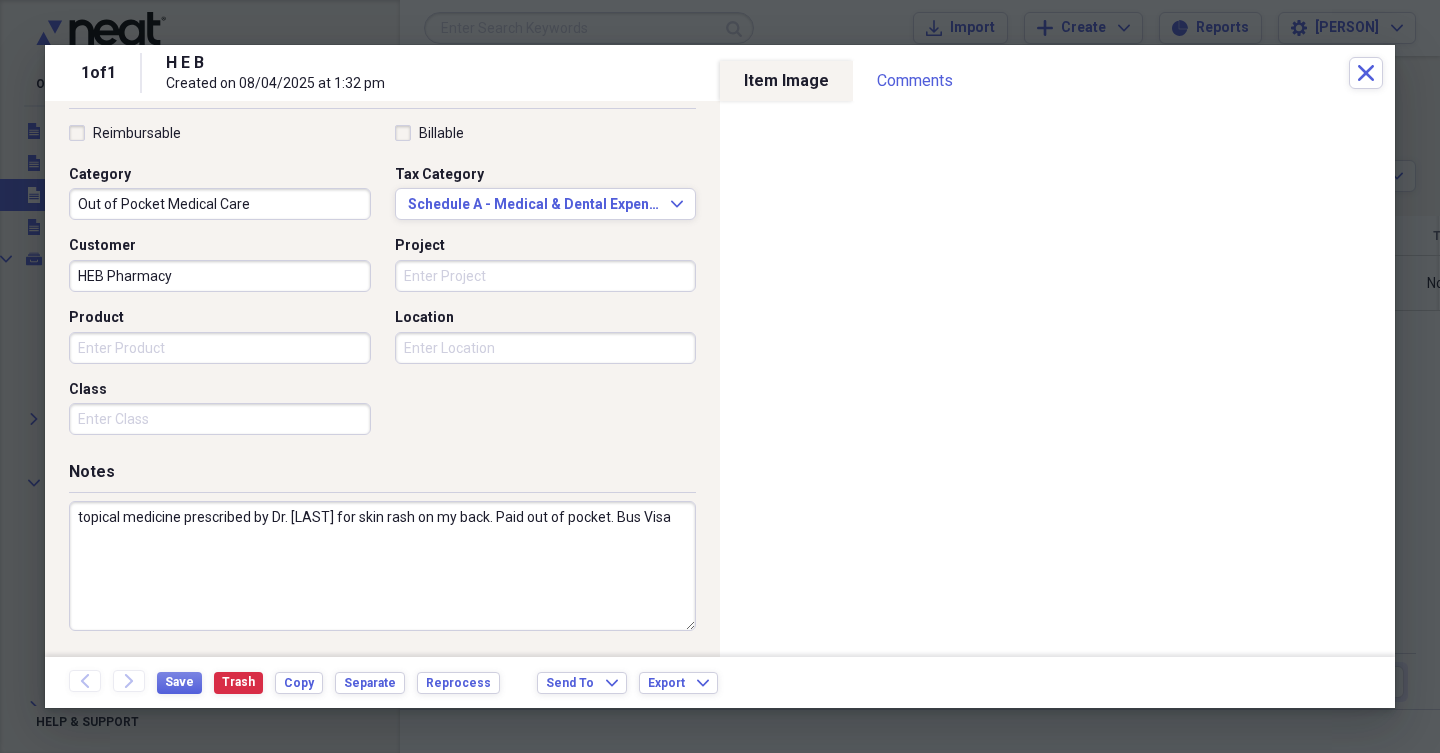 scroll, scrollTop: 0, scrollLeft: 0, axis: both 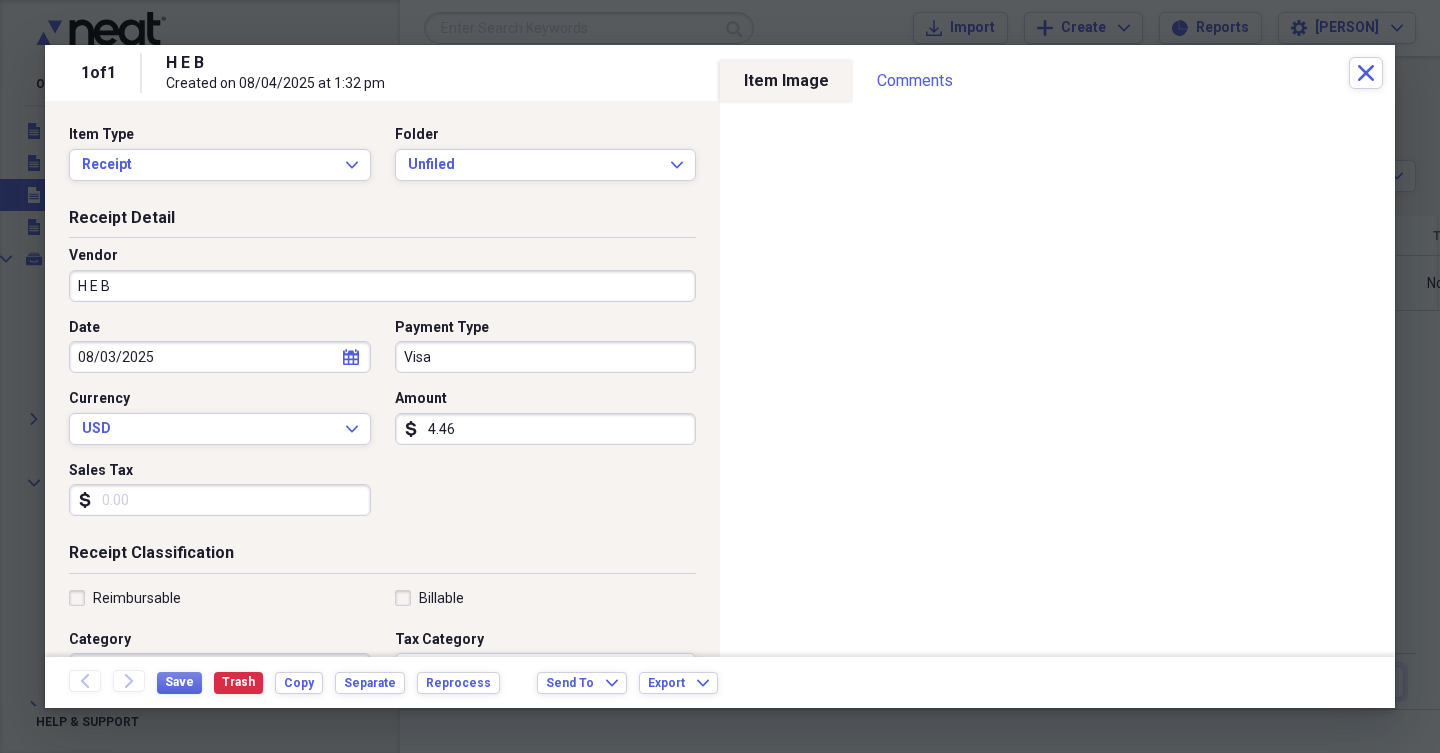 type on "topical medicine prescribed by Dr. [LAST] for skin rash on my back. Paid out of pocket. Bus Visa" 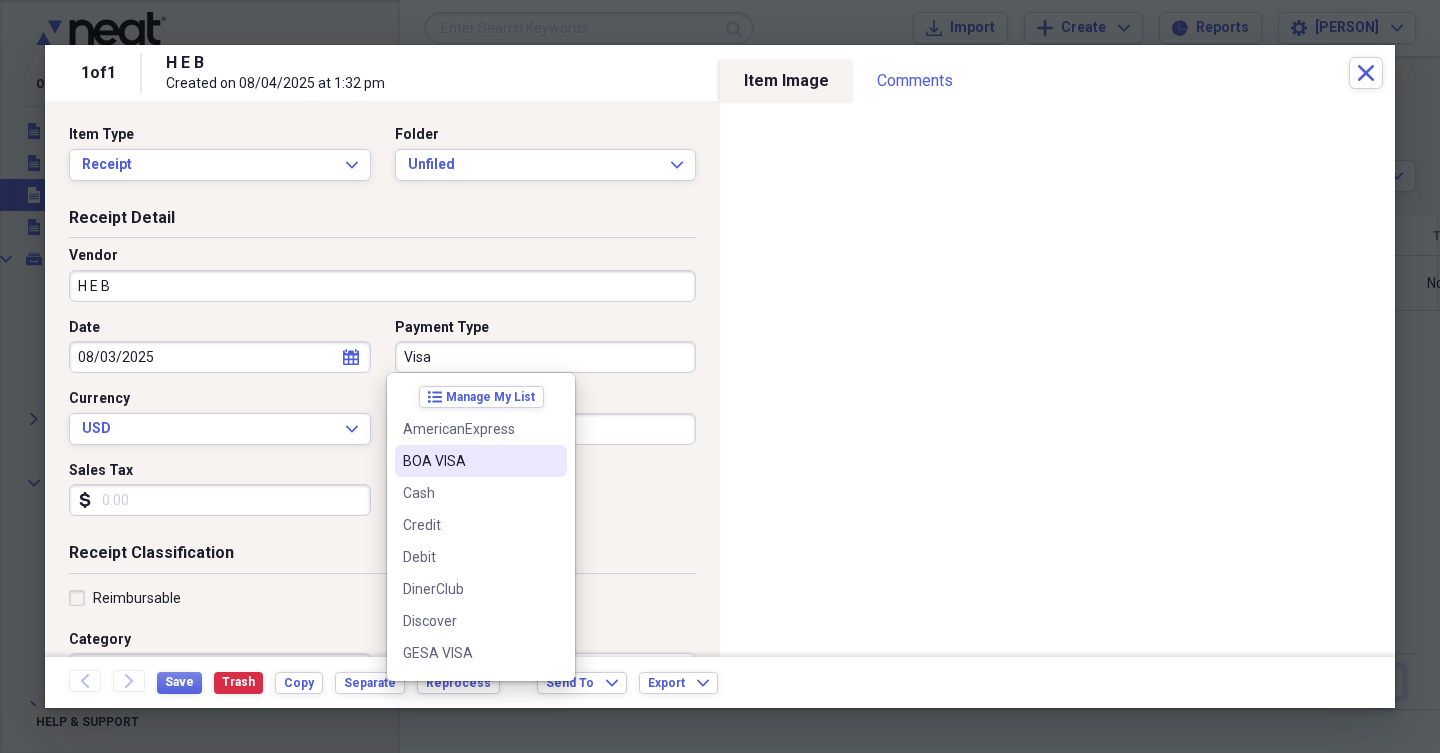 click on "BOA VISA" at bounding box center (469, 461) 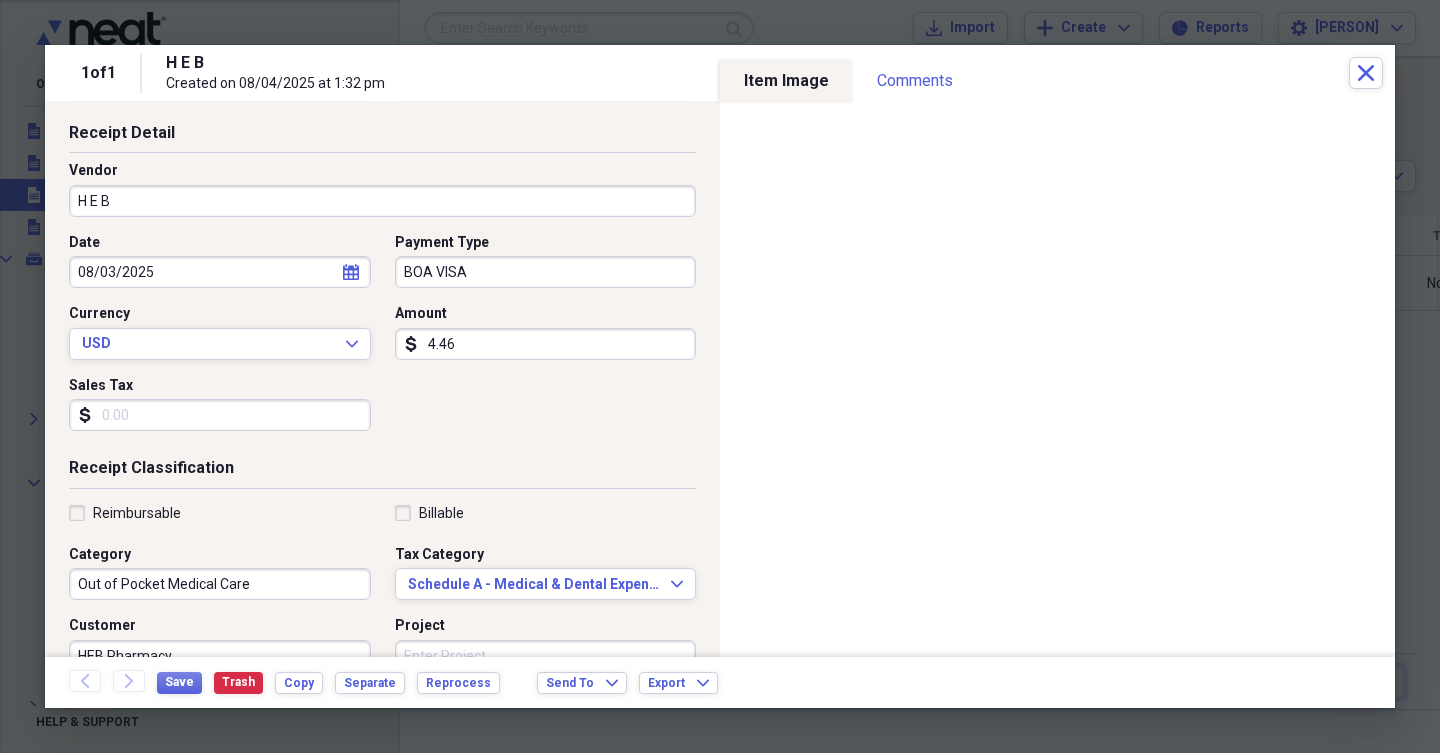 scroll, scrollTop: 0, scrollLeft: 0, axis: both 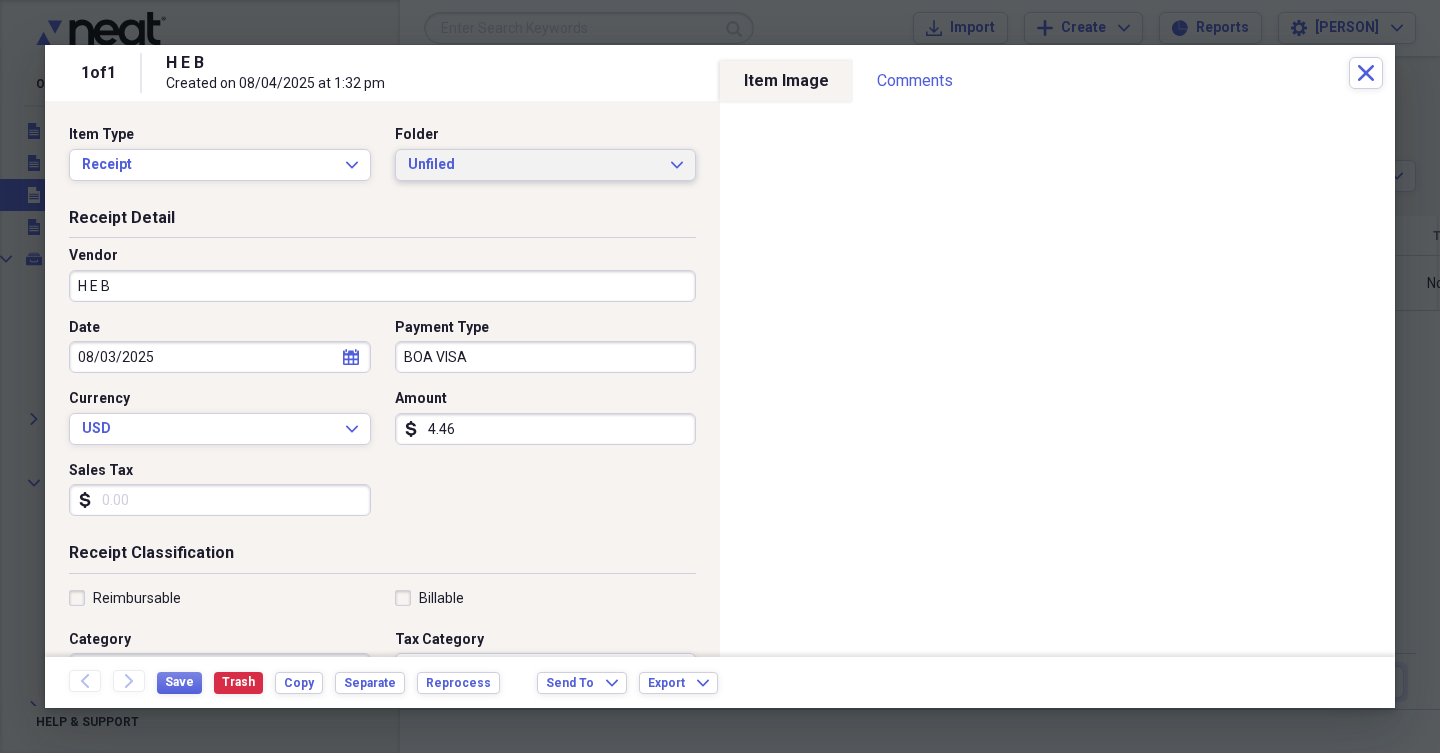 click on "Expand" 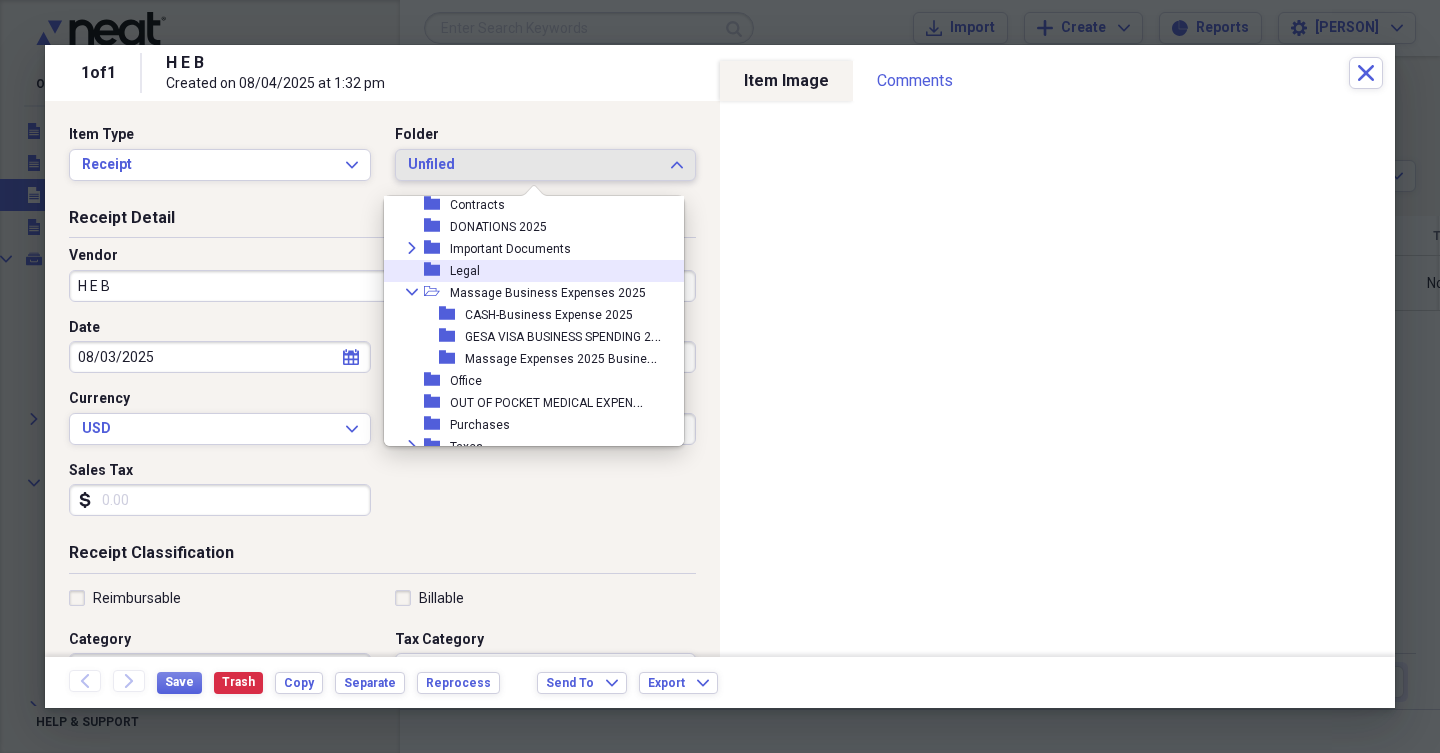 scroll, scrollTop: 114, scrollLeft: 0, axis: vertical 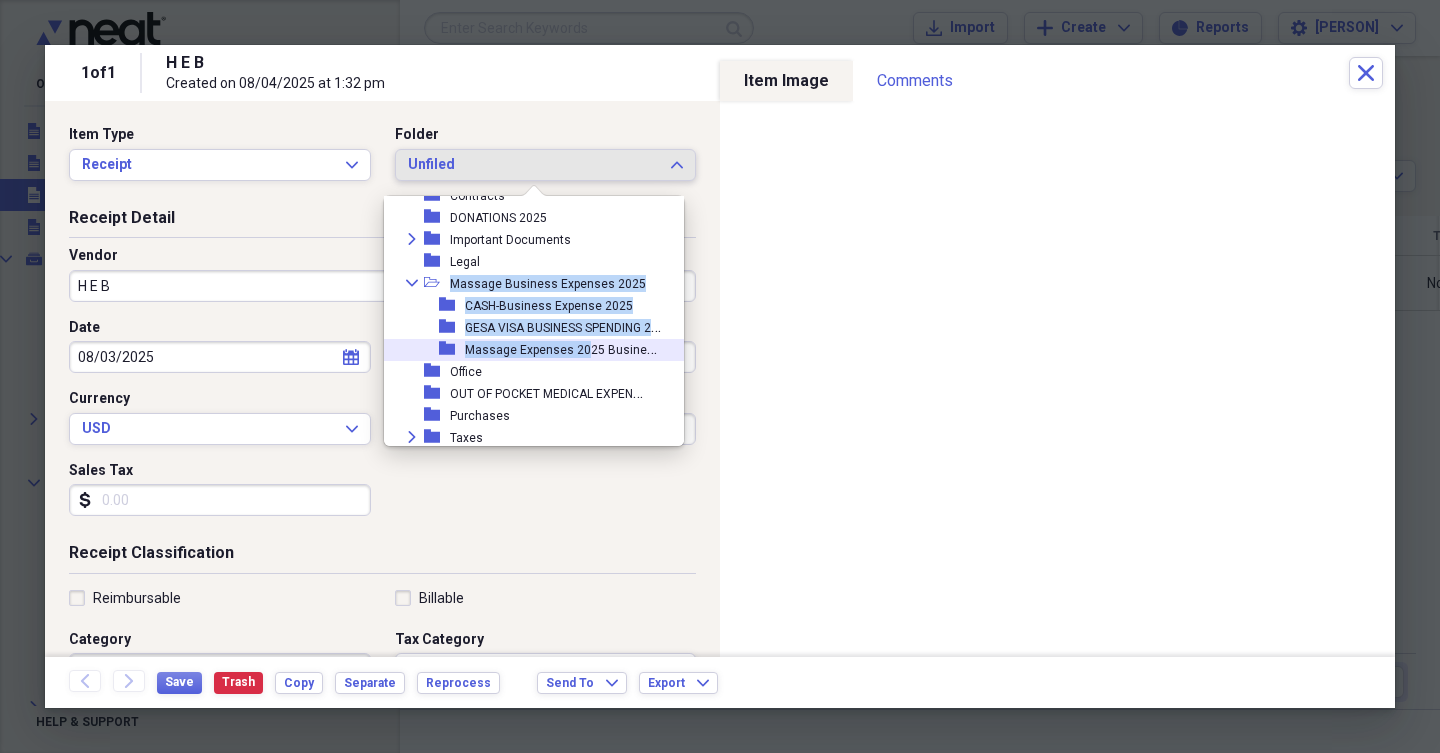click on "Massage Expenses 2025 Business Visa" at bounding box center [577, 348] 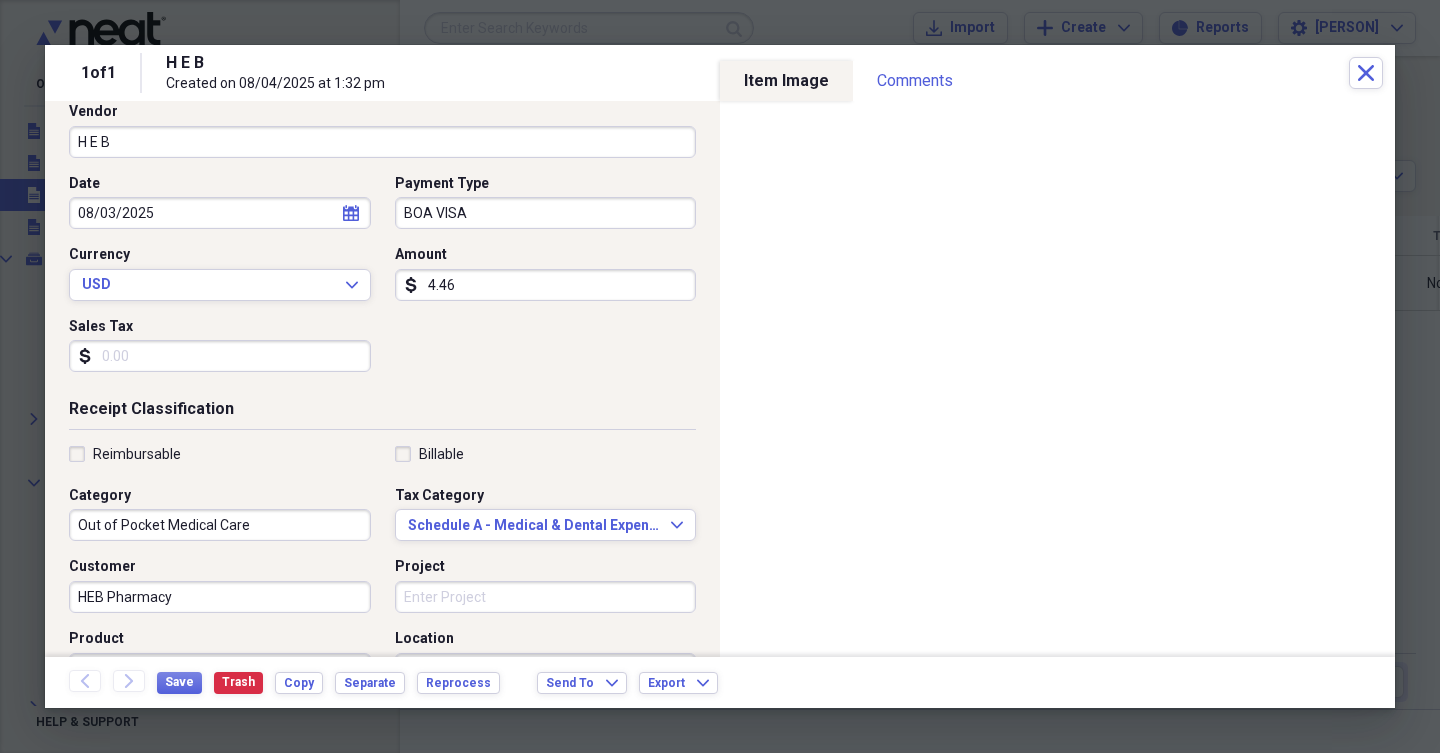 scroll, scrollTop: 154, scrollLeft: 0, axis: vertical 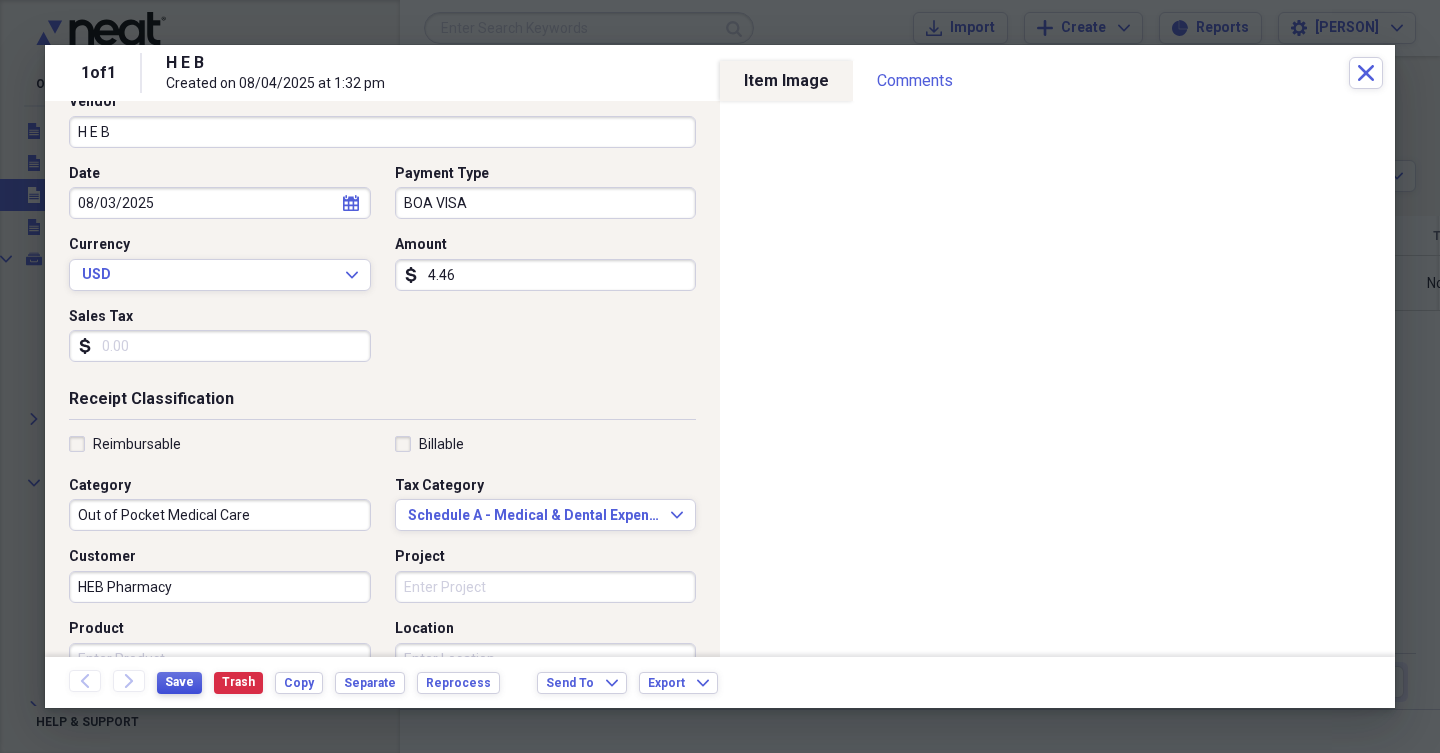 click on "Save" at bounding box center (179, 682) 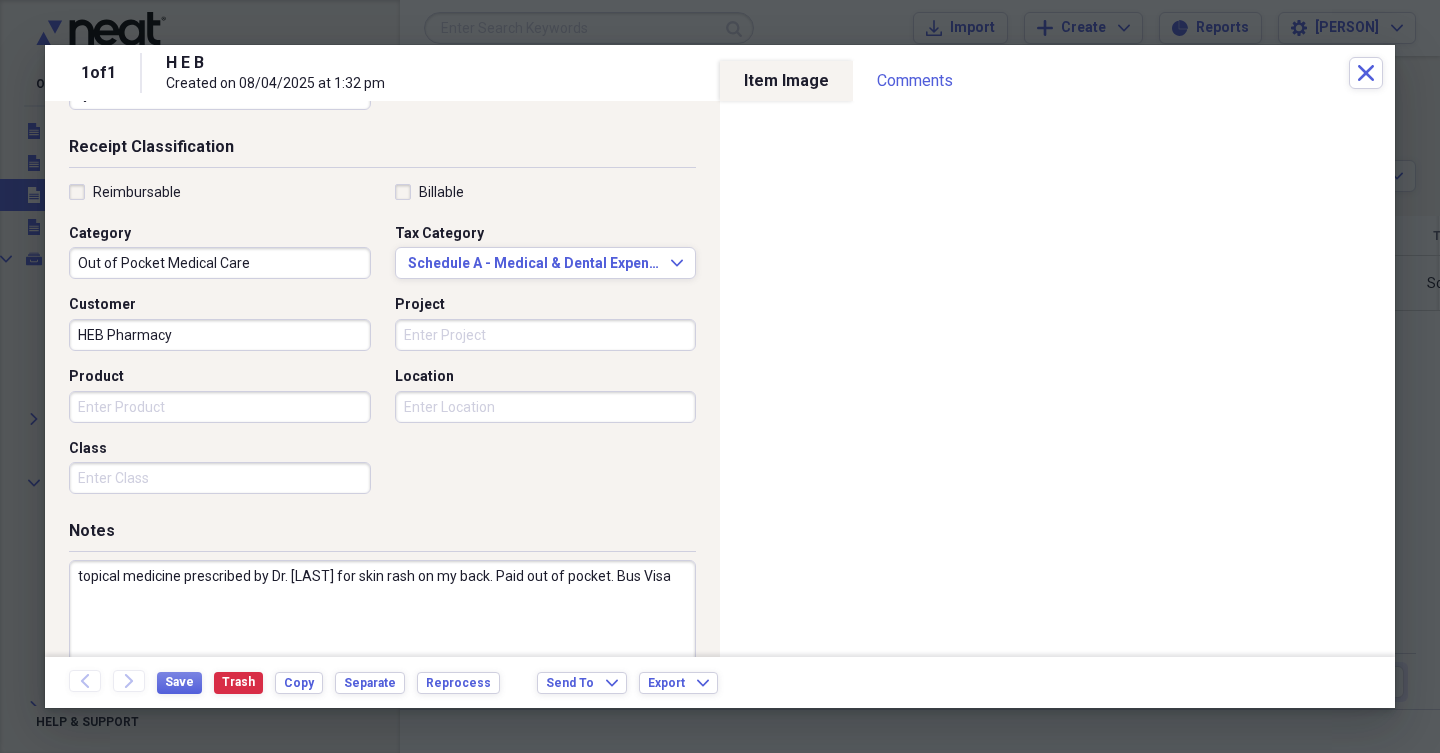 scroll, scrollTop: 465, scrollLeft: 0, axis: vertical 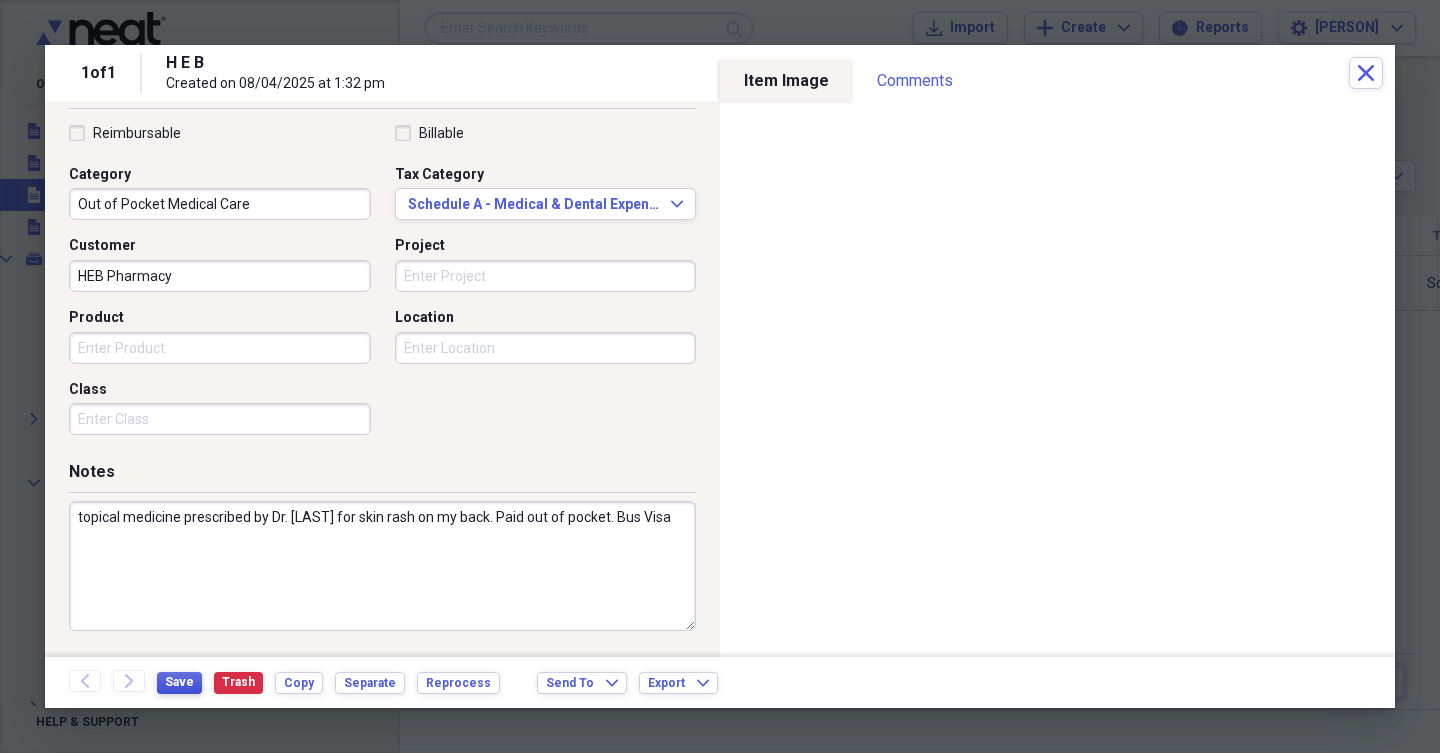 click on "Save" at bounding box center (179, 682) 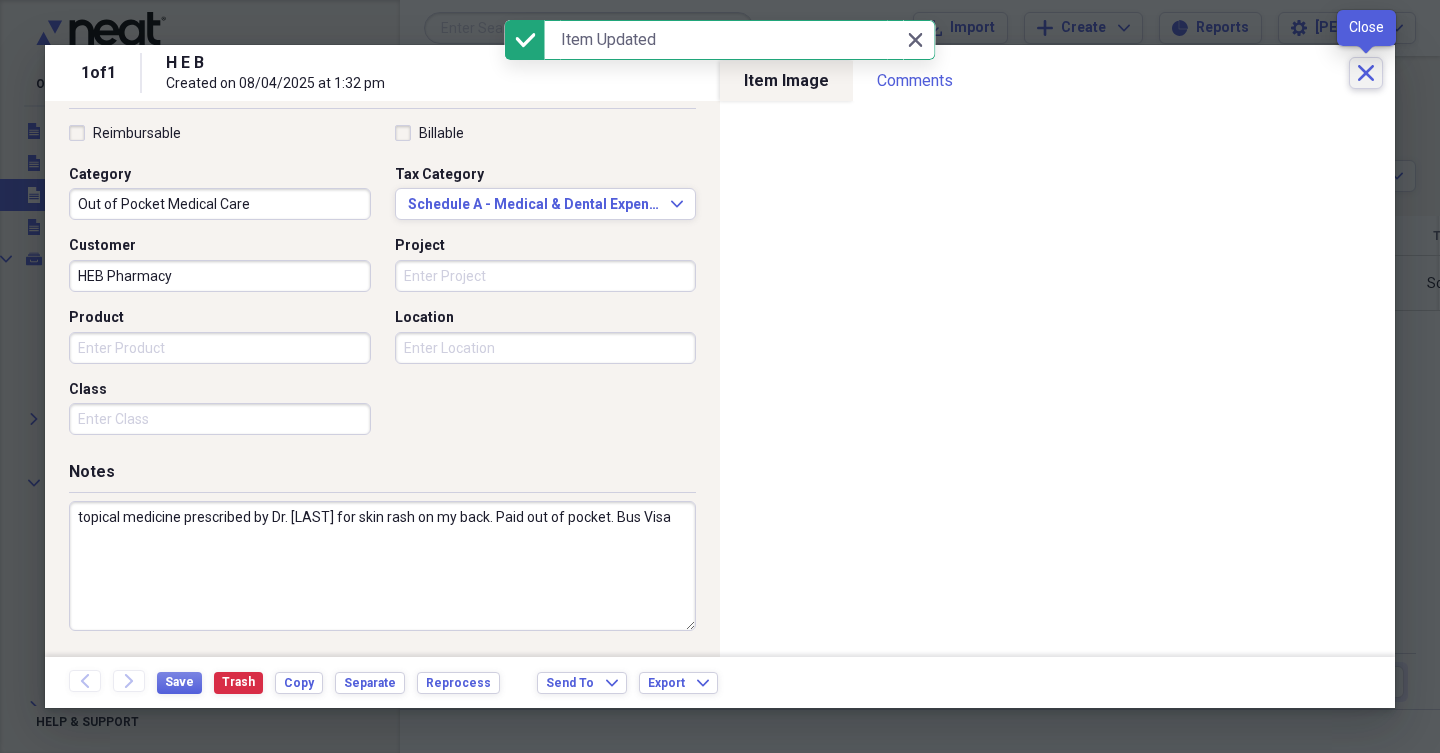 click on "Close" 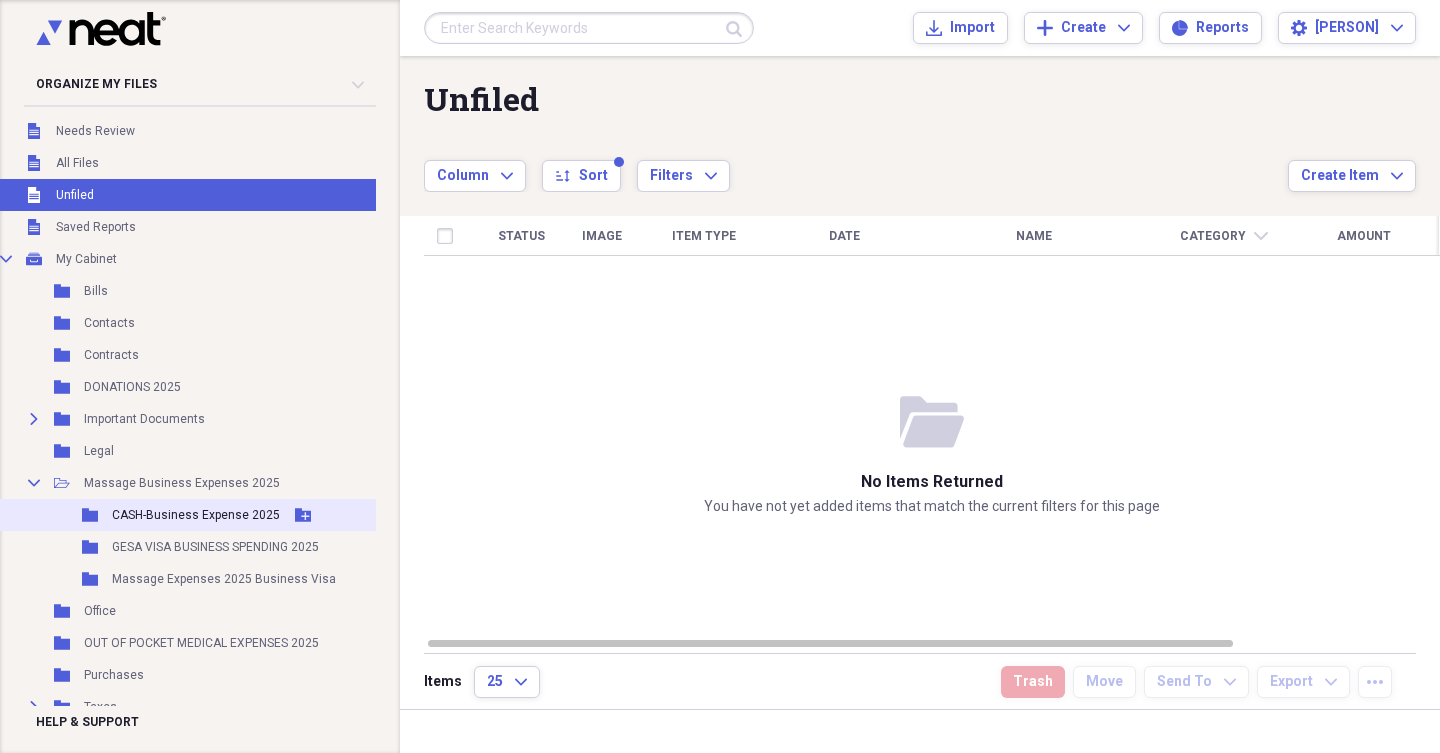 click on "CASH-Business Expense 2025" at bounding box center (196, 515) 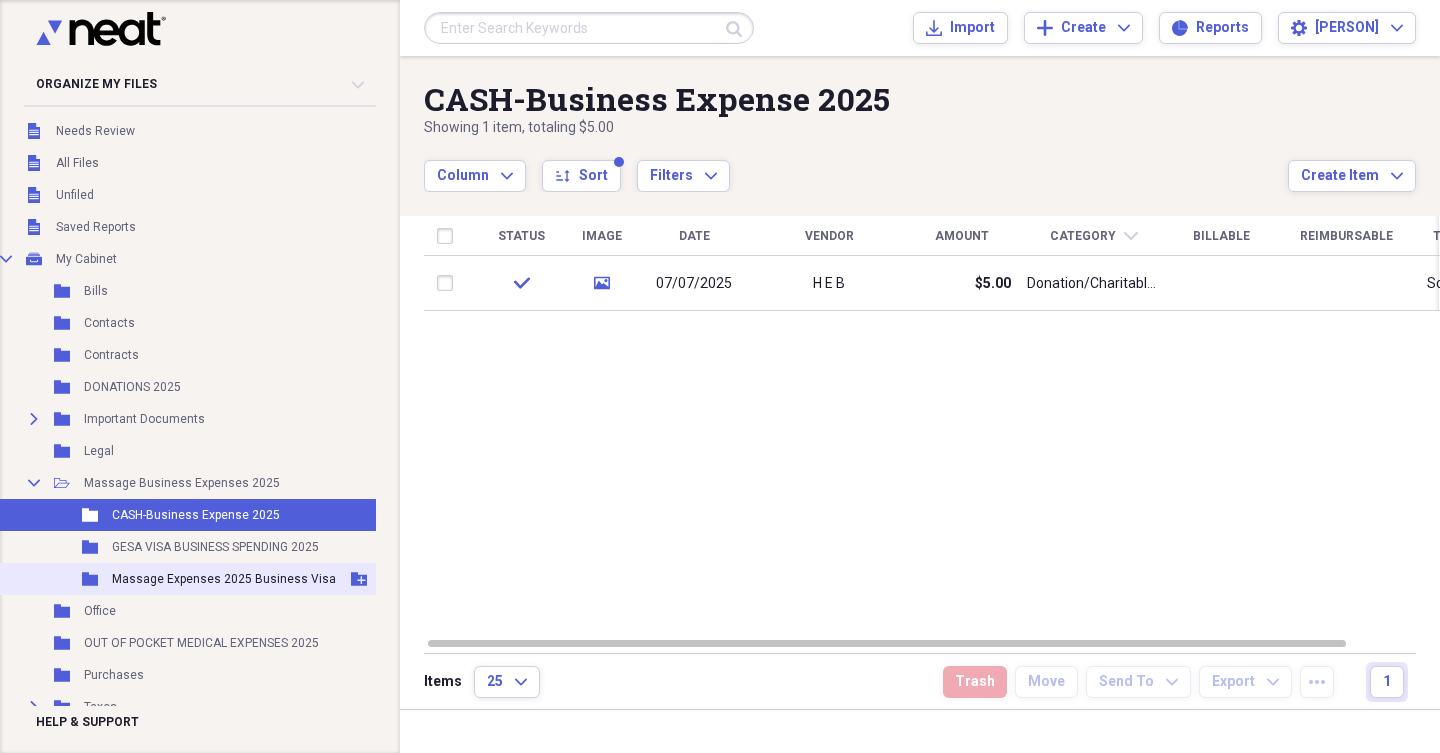 click on "Massage Expenses 2025 Business Visa" at bounding box center [224, 579] 